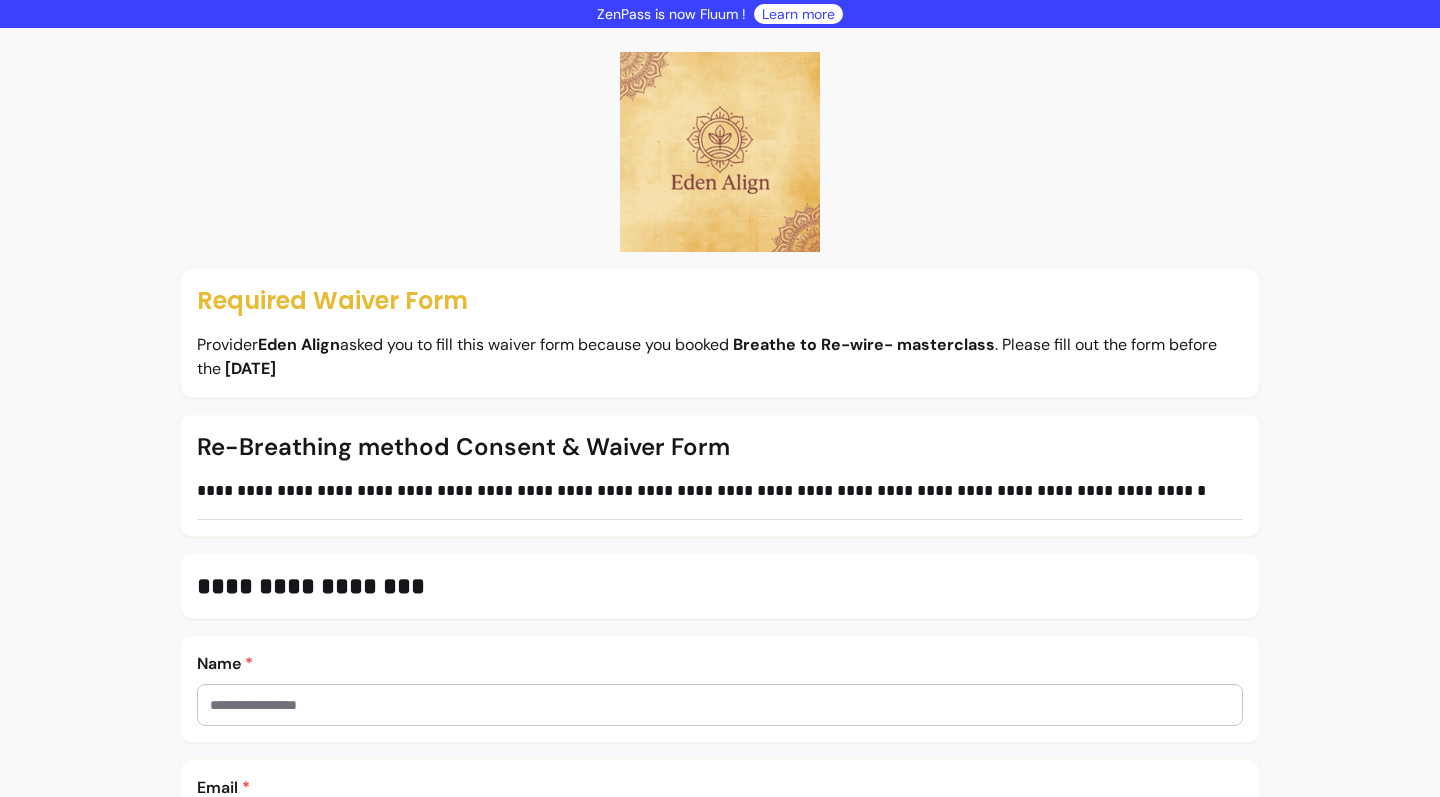 scroll, scrollTop: 0, scrollLeft: 0, axis: both 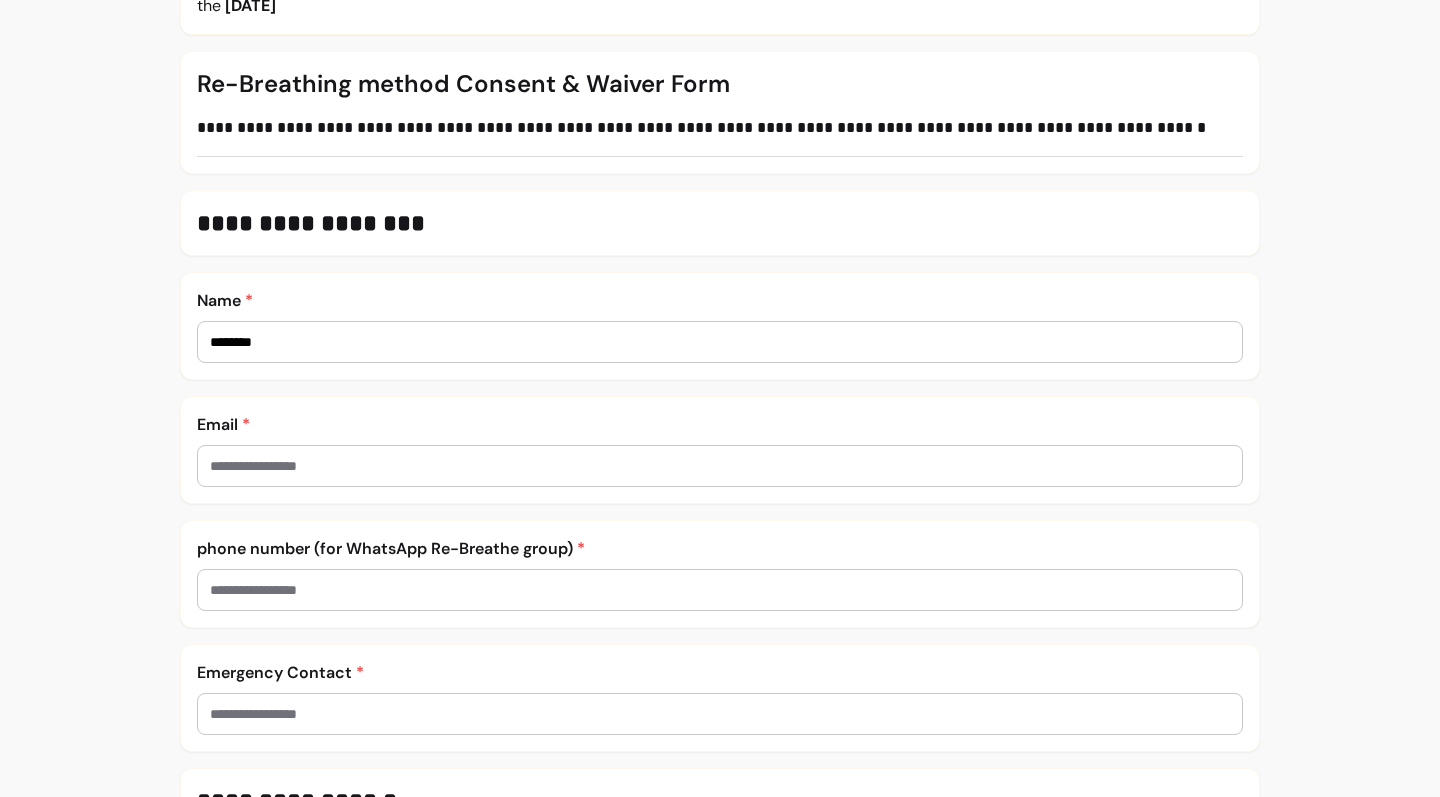 type on "********" 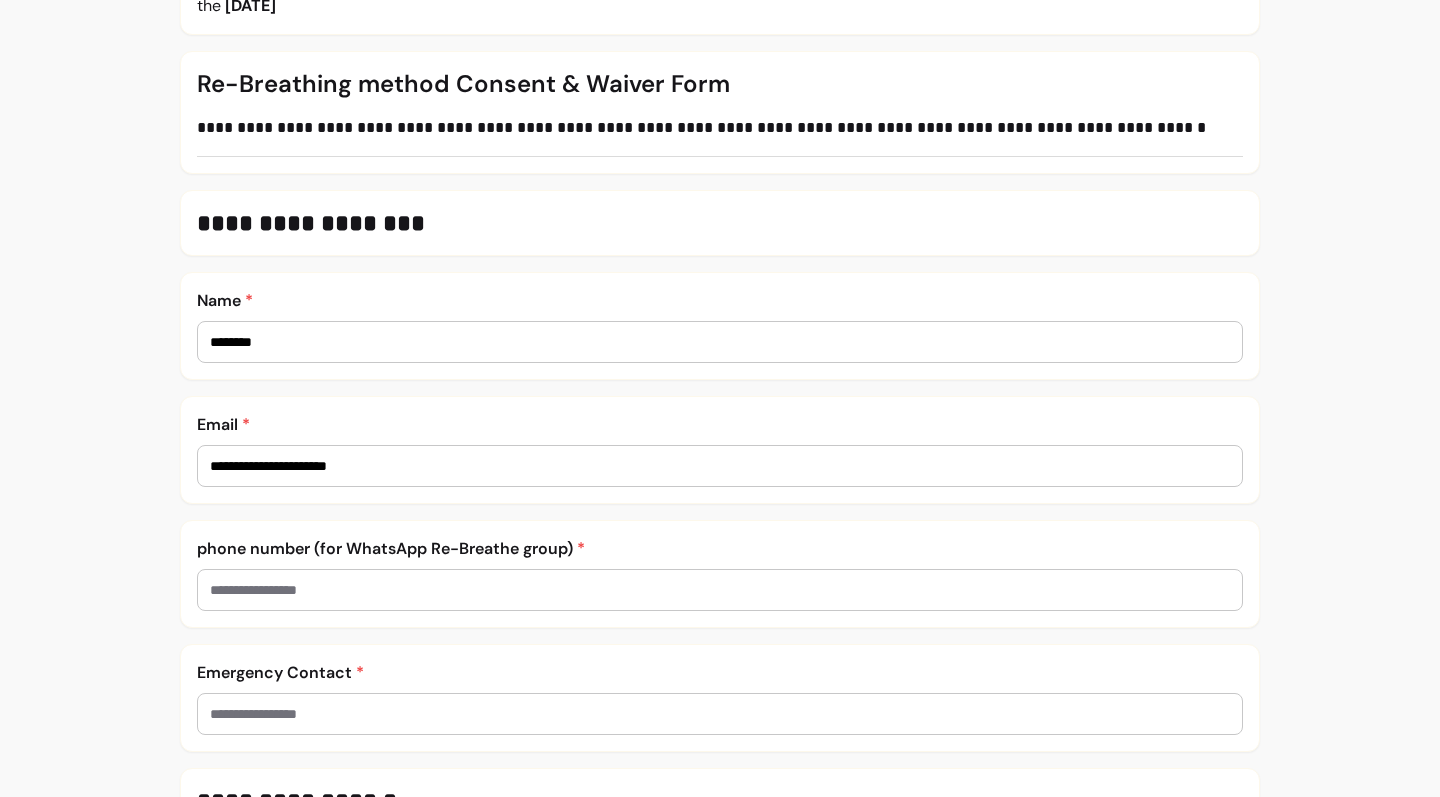 type on "**********" 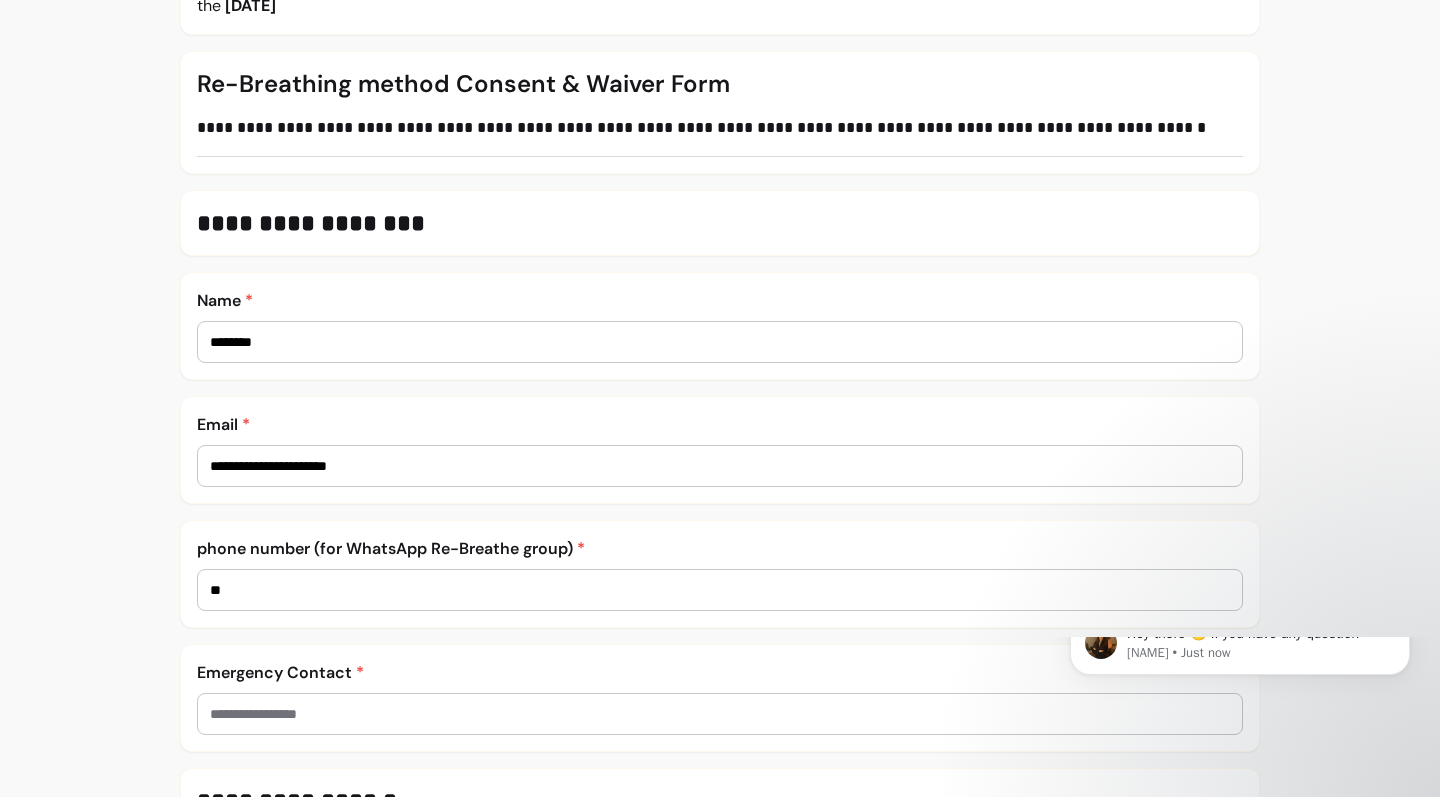 scroll, scrollTop: 0, scrollLeft: 0, axis: both 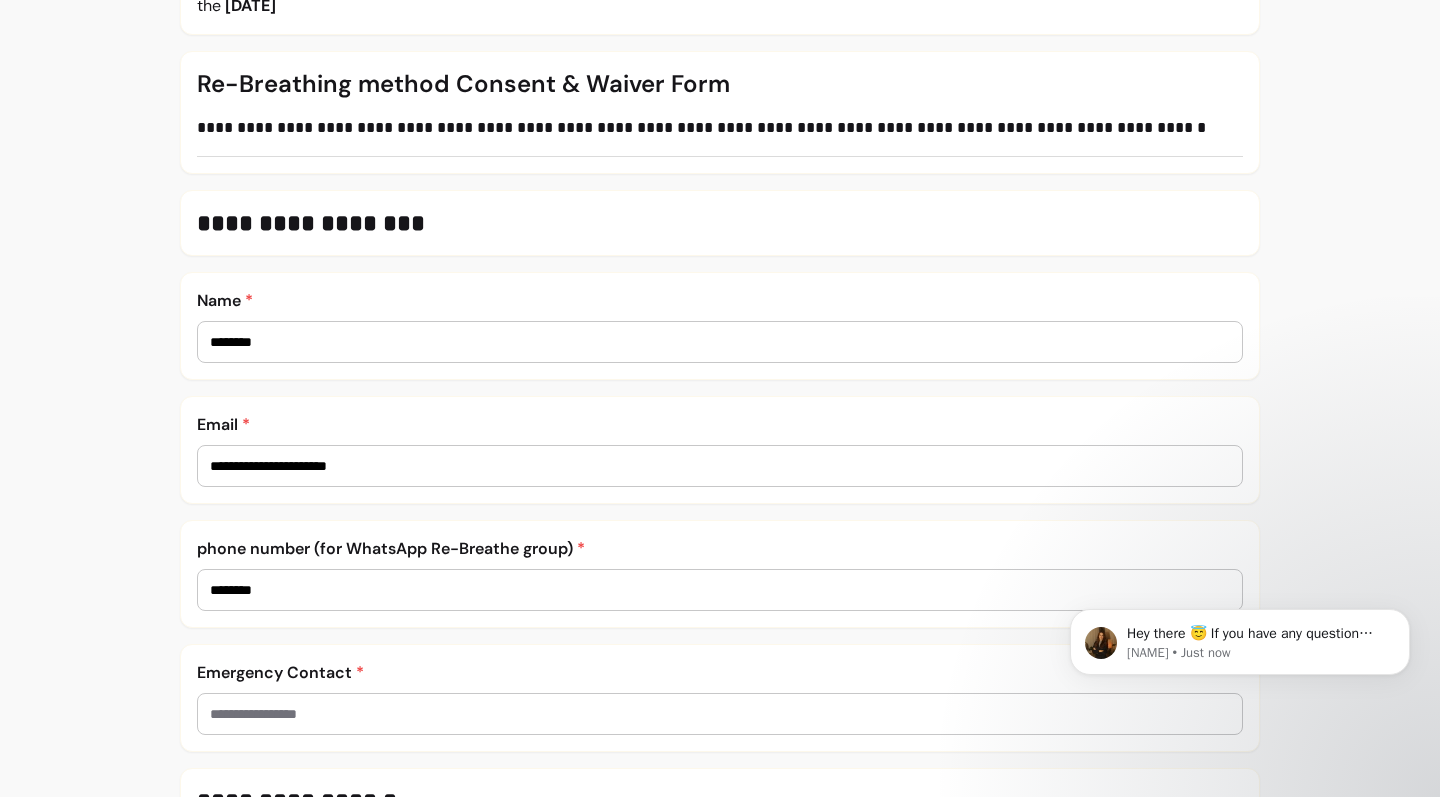 type on "********" 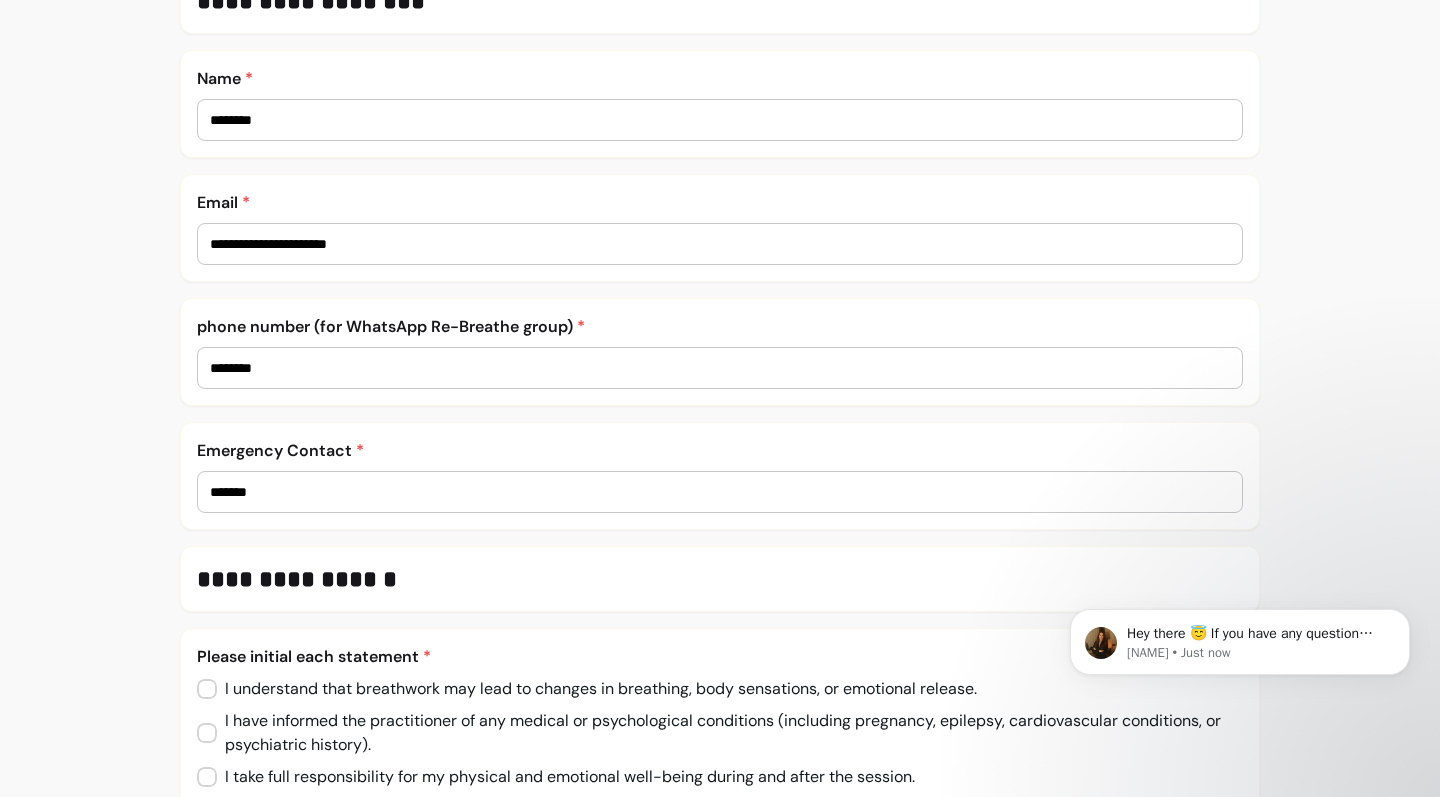 scroll, scrollTop: 954, scrollLeft: 0, axis: vertical 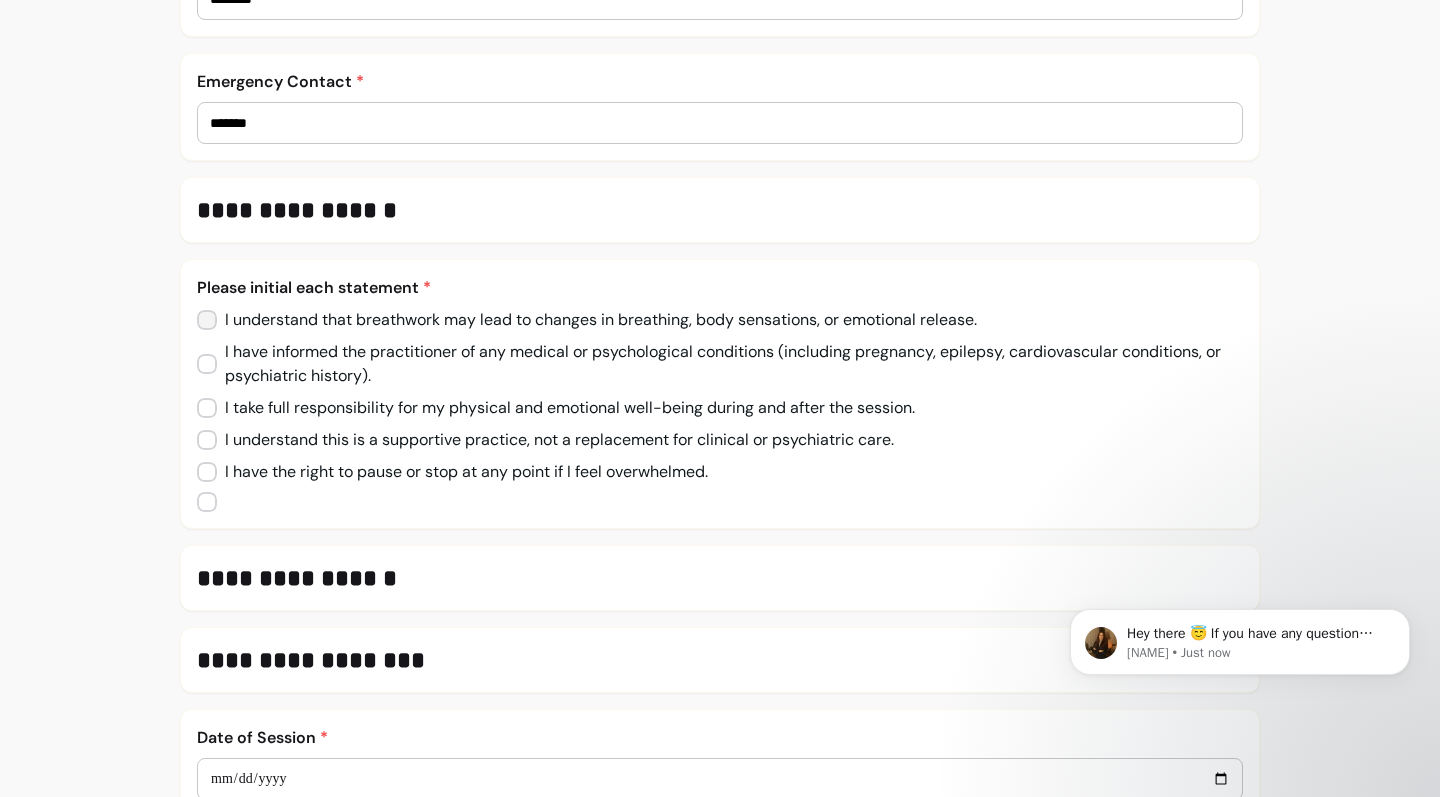type on "*******" 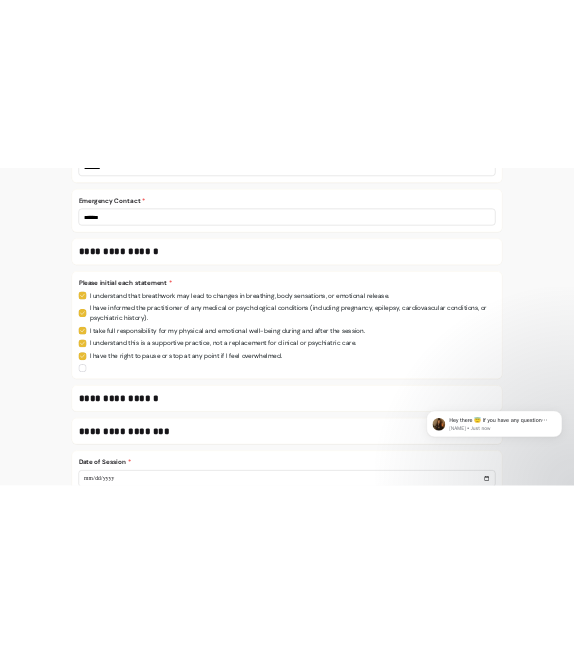 scroll, scrollTop: 1273, scrollLeft: 0, axis: vertical 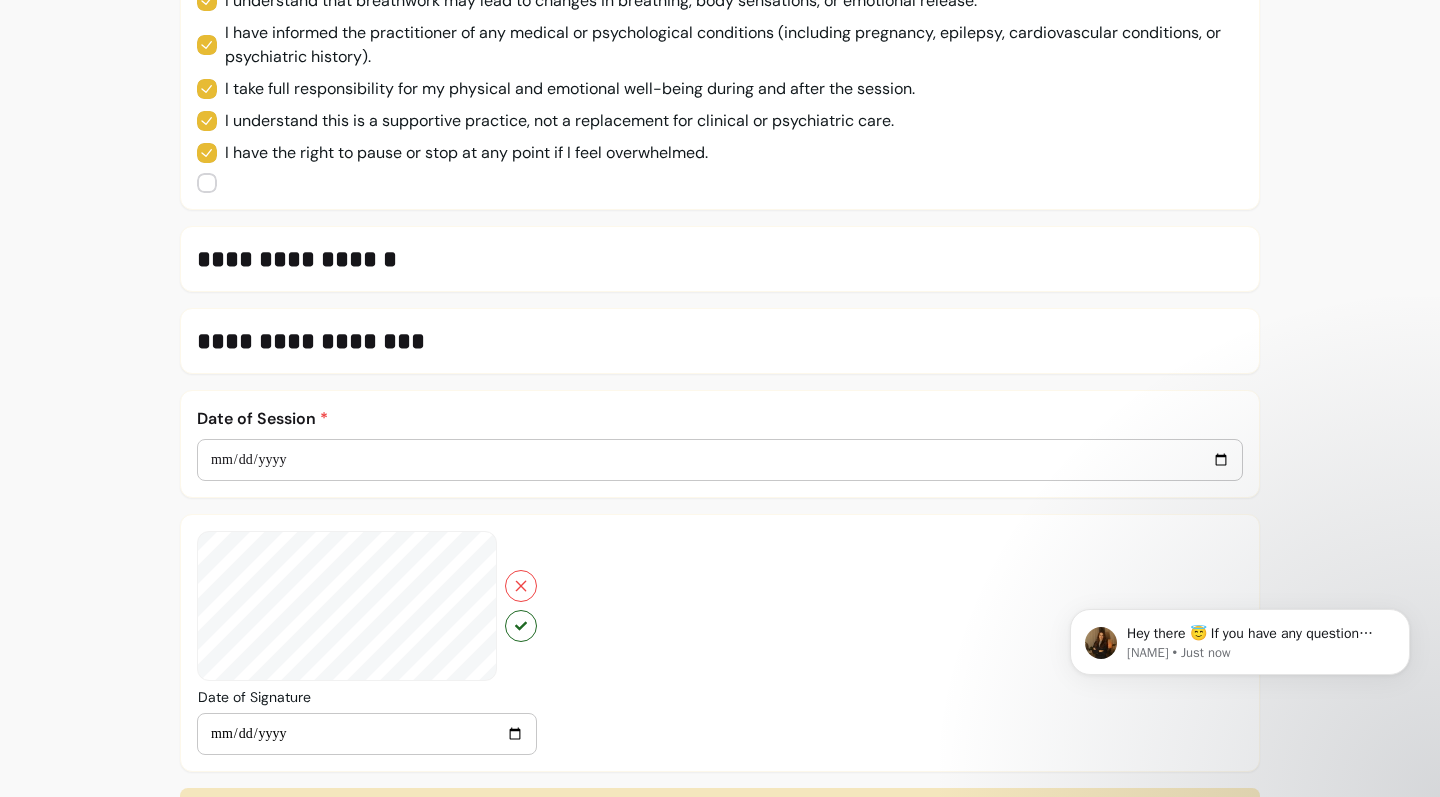 click on "**********" at bounding box center (720, -197) 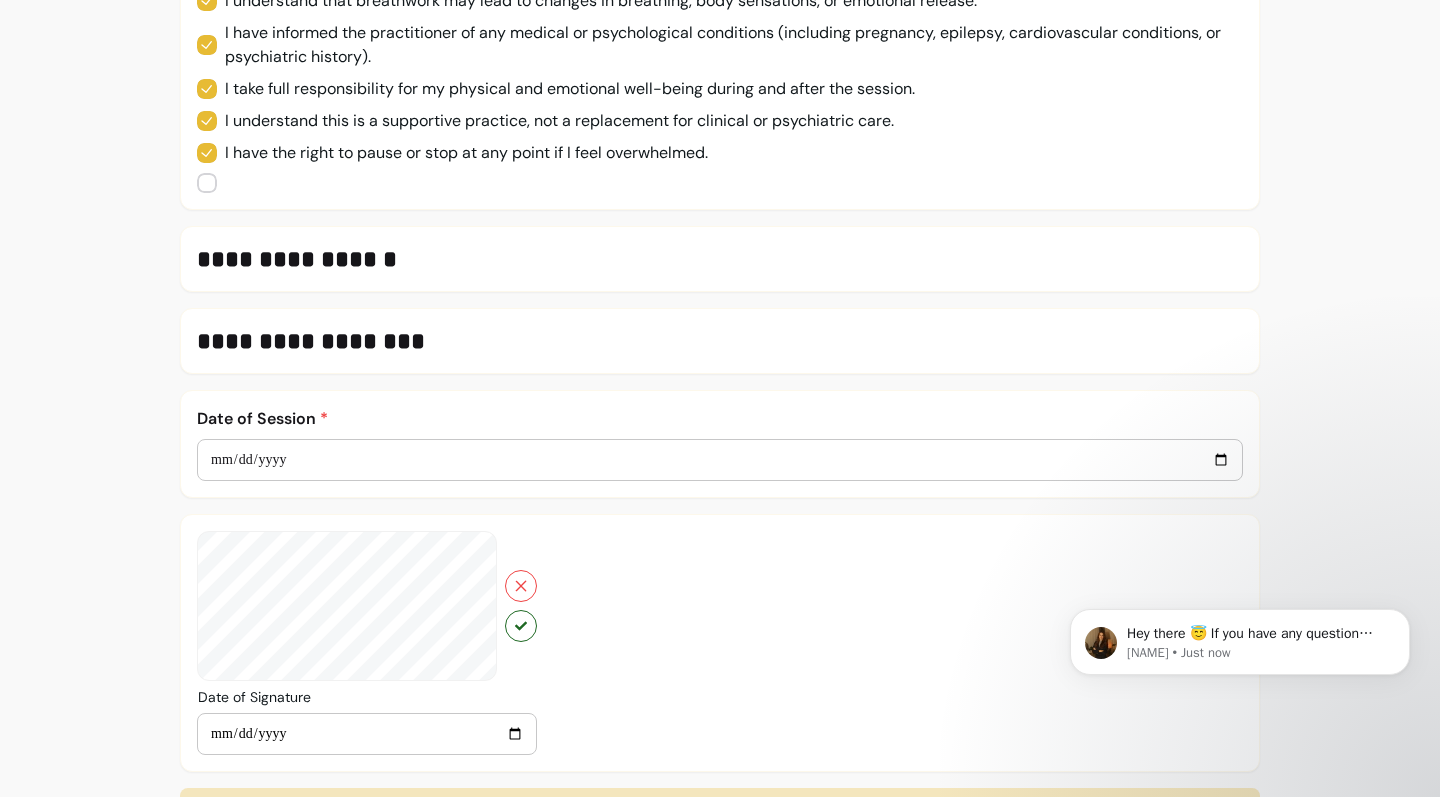 drag, startPoint x: 398, startPoint y: 255, endPoint x: 433, endPoint y: 273, distance: 39.357338 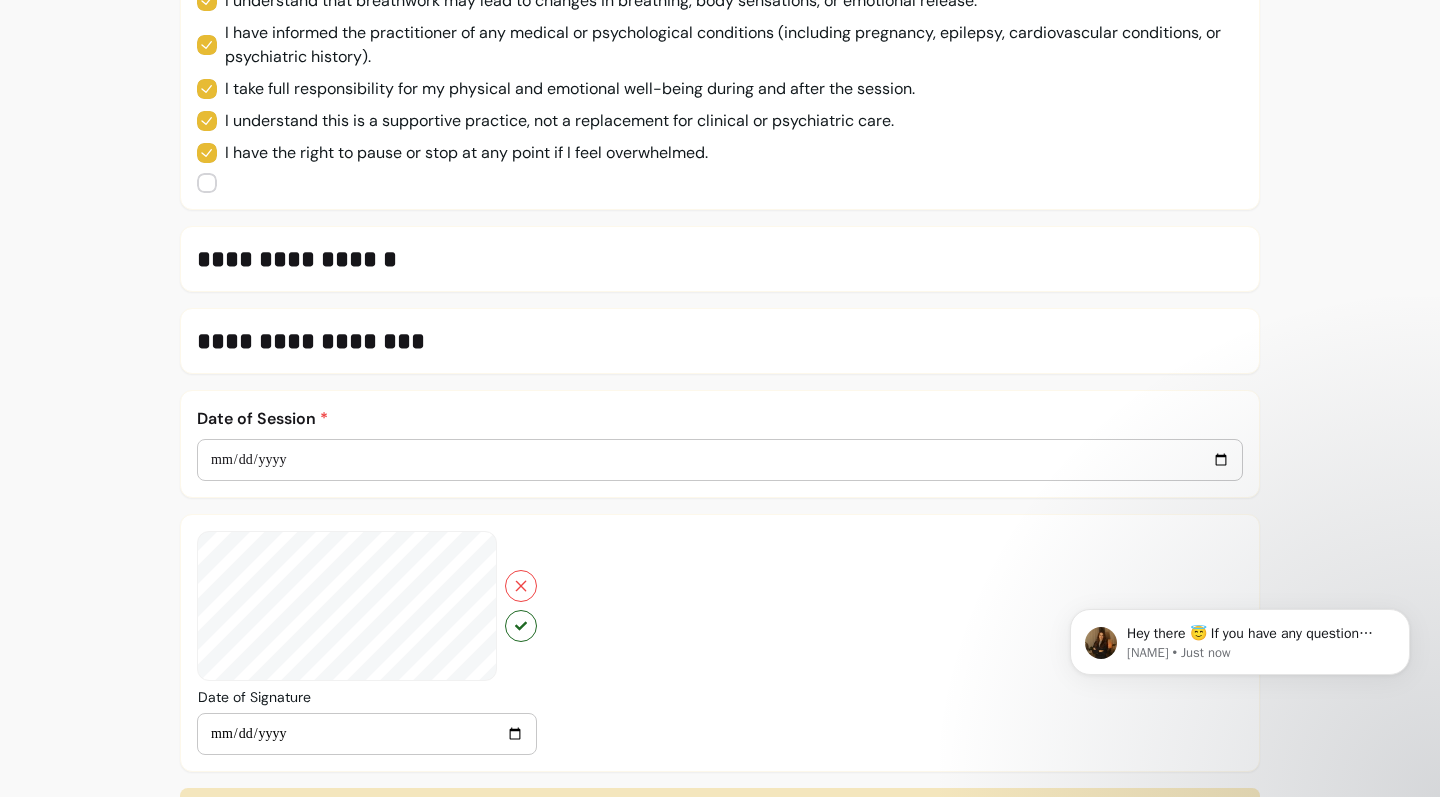 click on "**********" at bounding box center [714, 259] 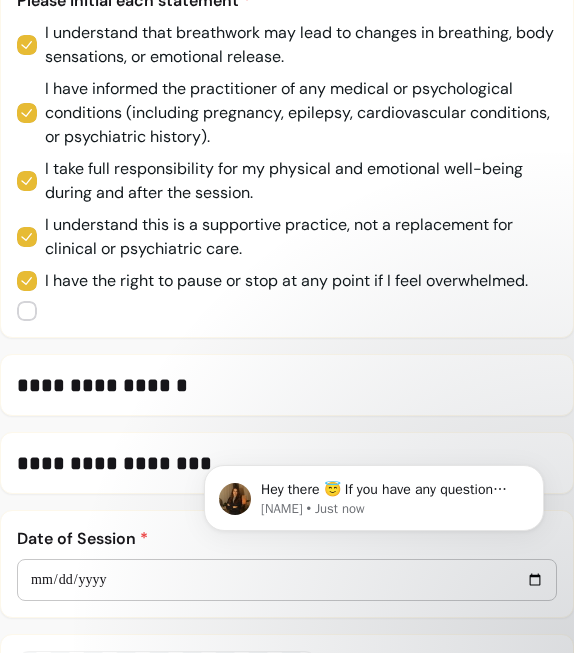 drag, startPoint x: 198, startPoint y: 392, endPoint x: 217, endPoint y: 404, distance: 22.472204 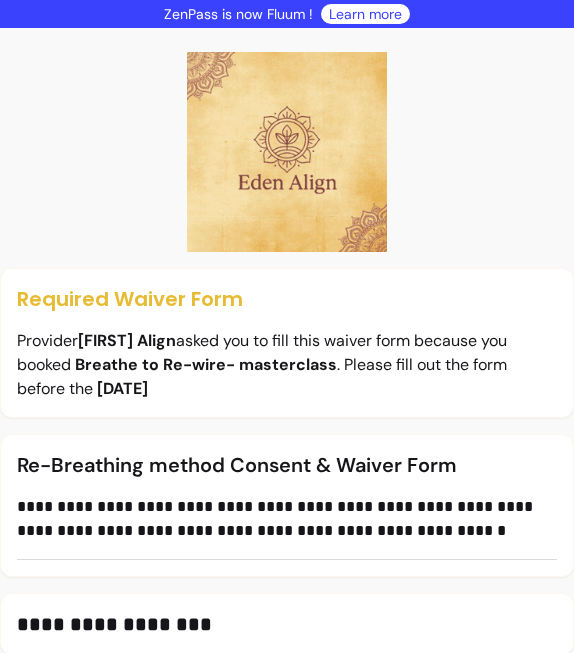 scroll, scrollTop: 0, scrollLeft: 0, axis: both 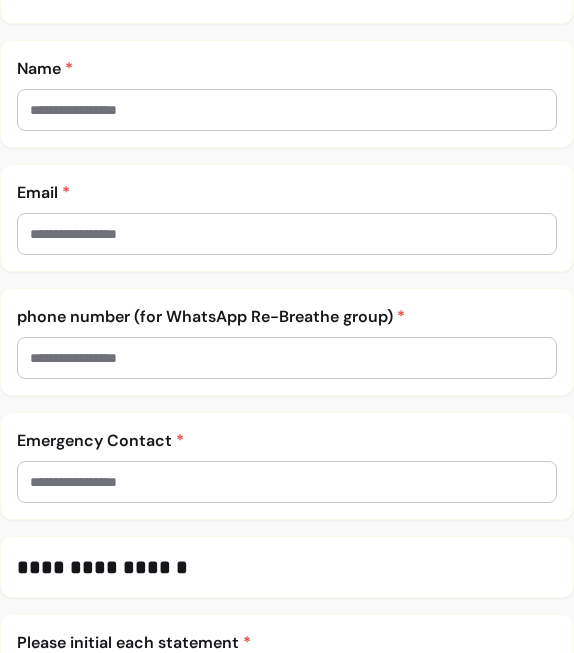 click at bounding box center [287, 110] 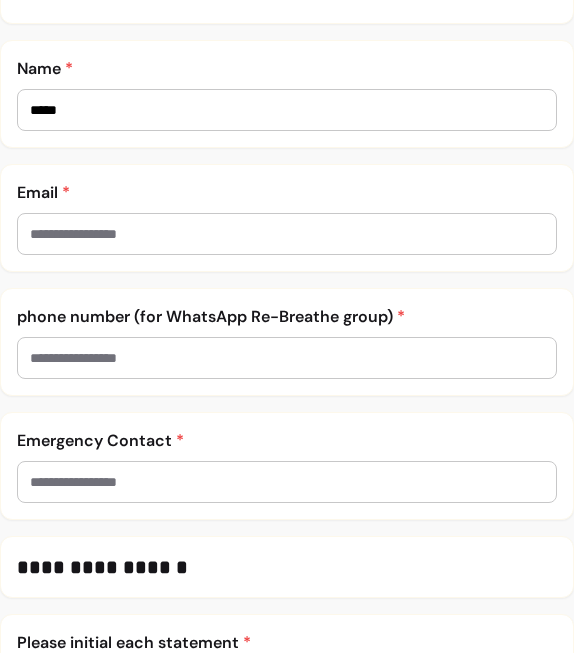 type on "****" 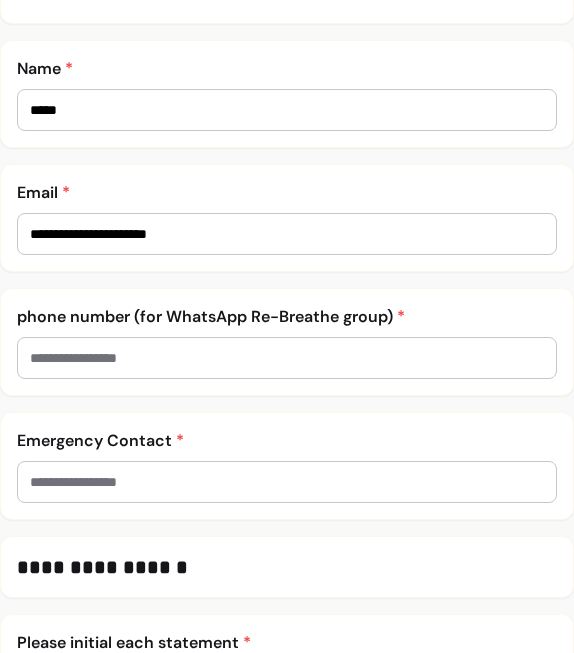 type on "**********" 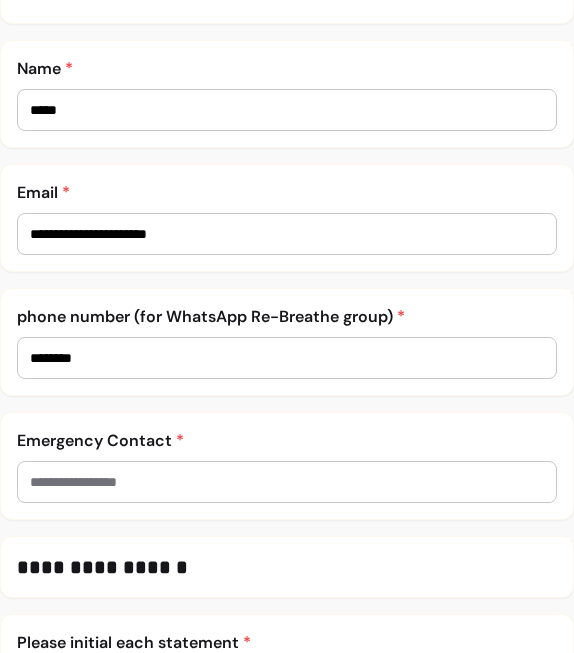 type on "********" 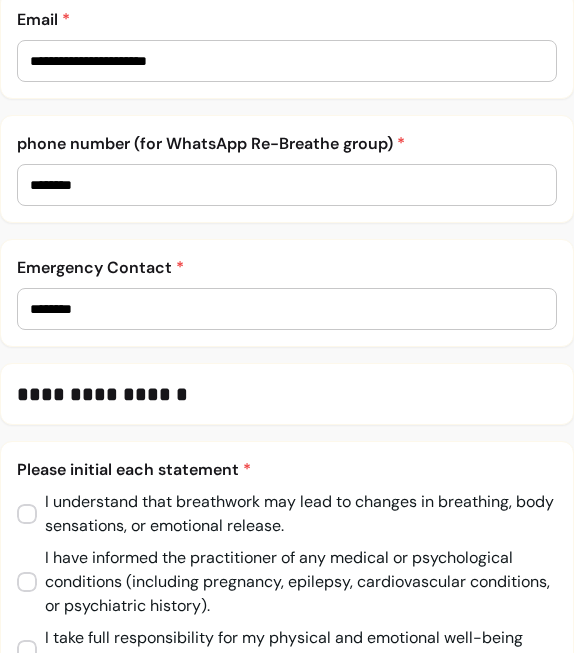 scroll, scrollTop: 965, scrollLeft: 0, axis: vertical 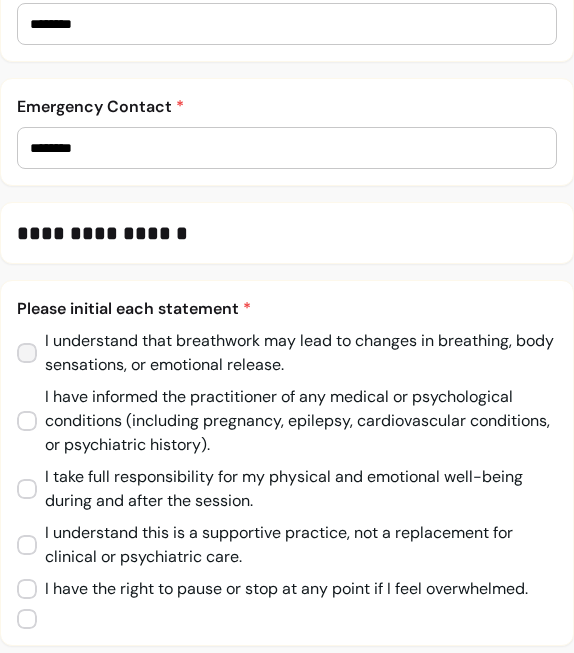 type on "********" 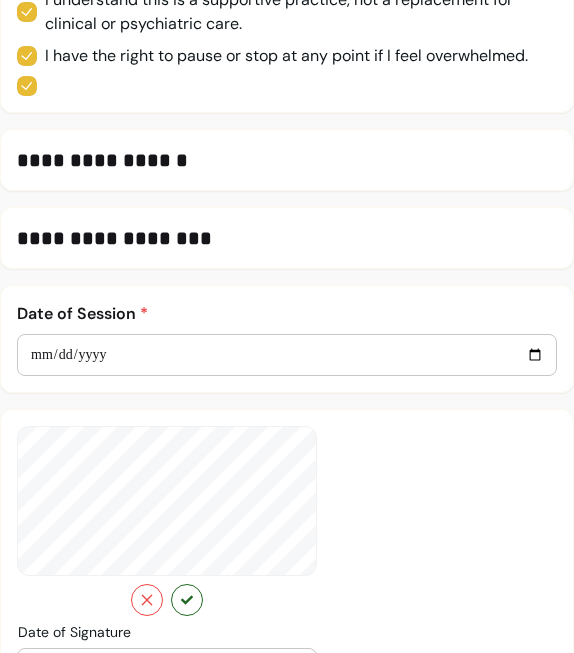 scroll, scrollTop: 1605, scrollLeft: 0, axis: vertical 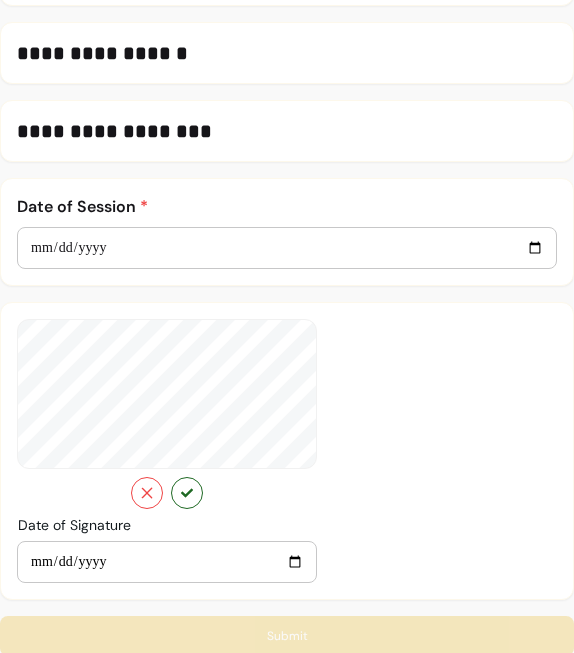 click at bounding box center (167, 414) 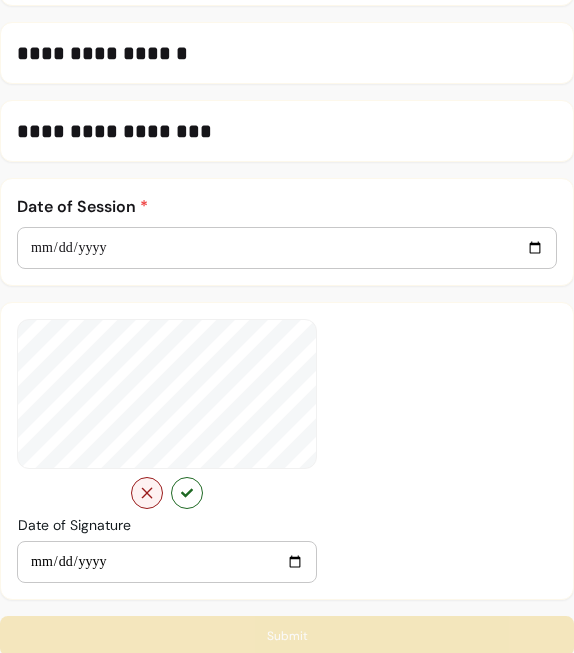 click 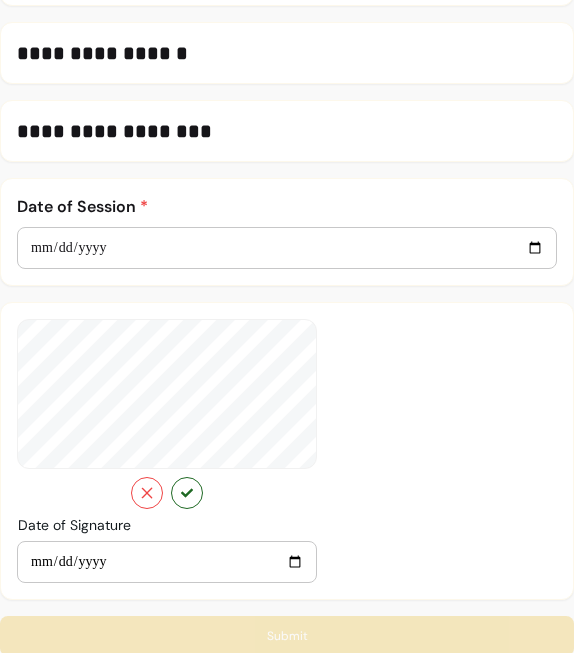 click at bounding box center [167, 414] 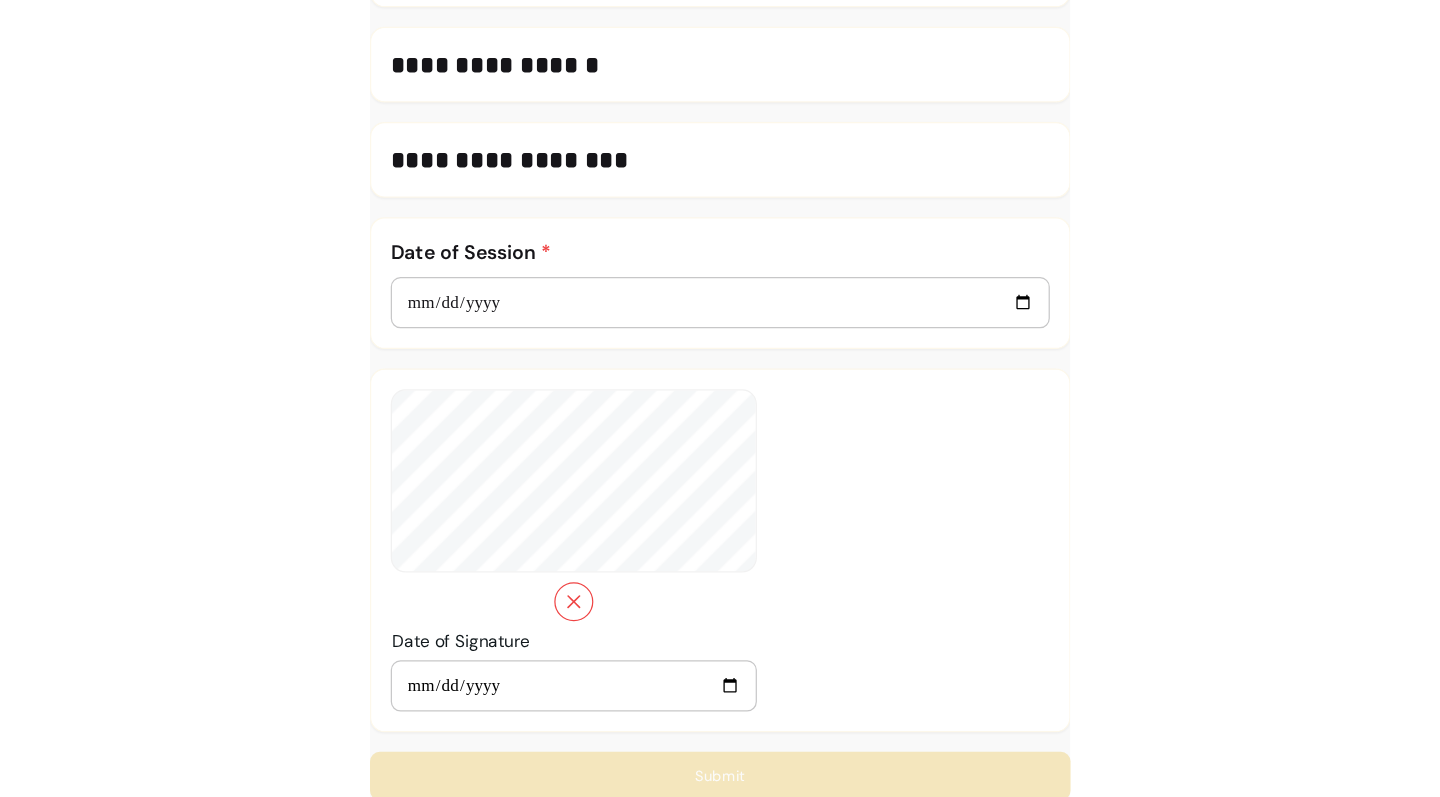 scroll, scrollTop: 1632, scrollLeft: 0, axis: vertical 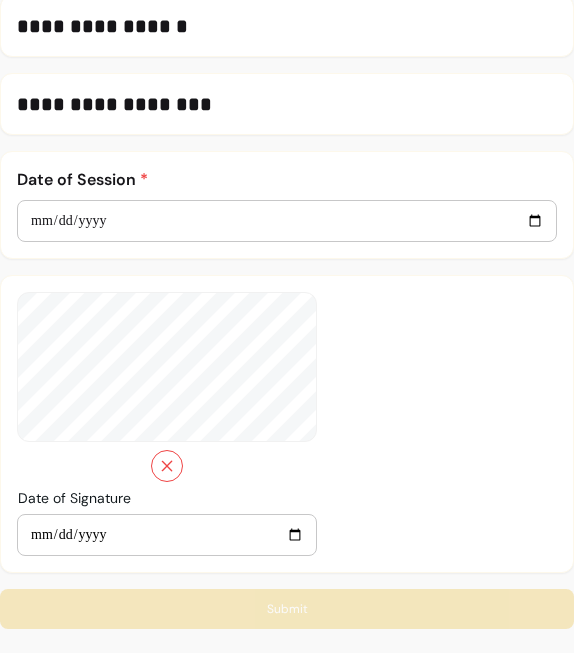 click on "**********" at bounding box center (287, -476) 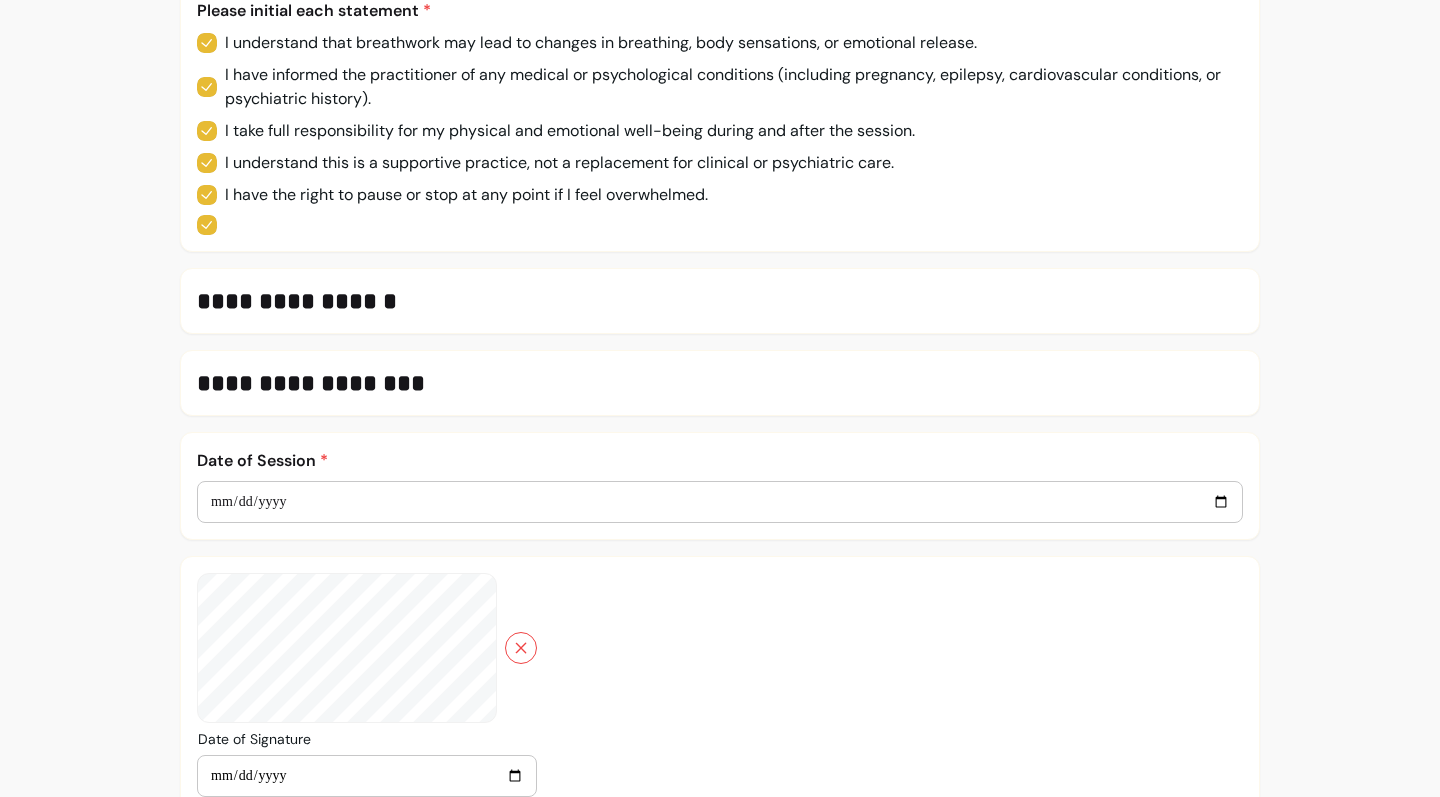 scroll, scrollTop: 1328, scrollLeft: 0, axis: vertical 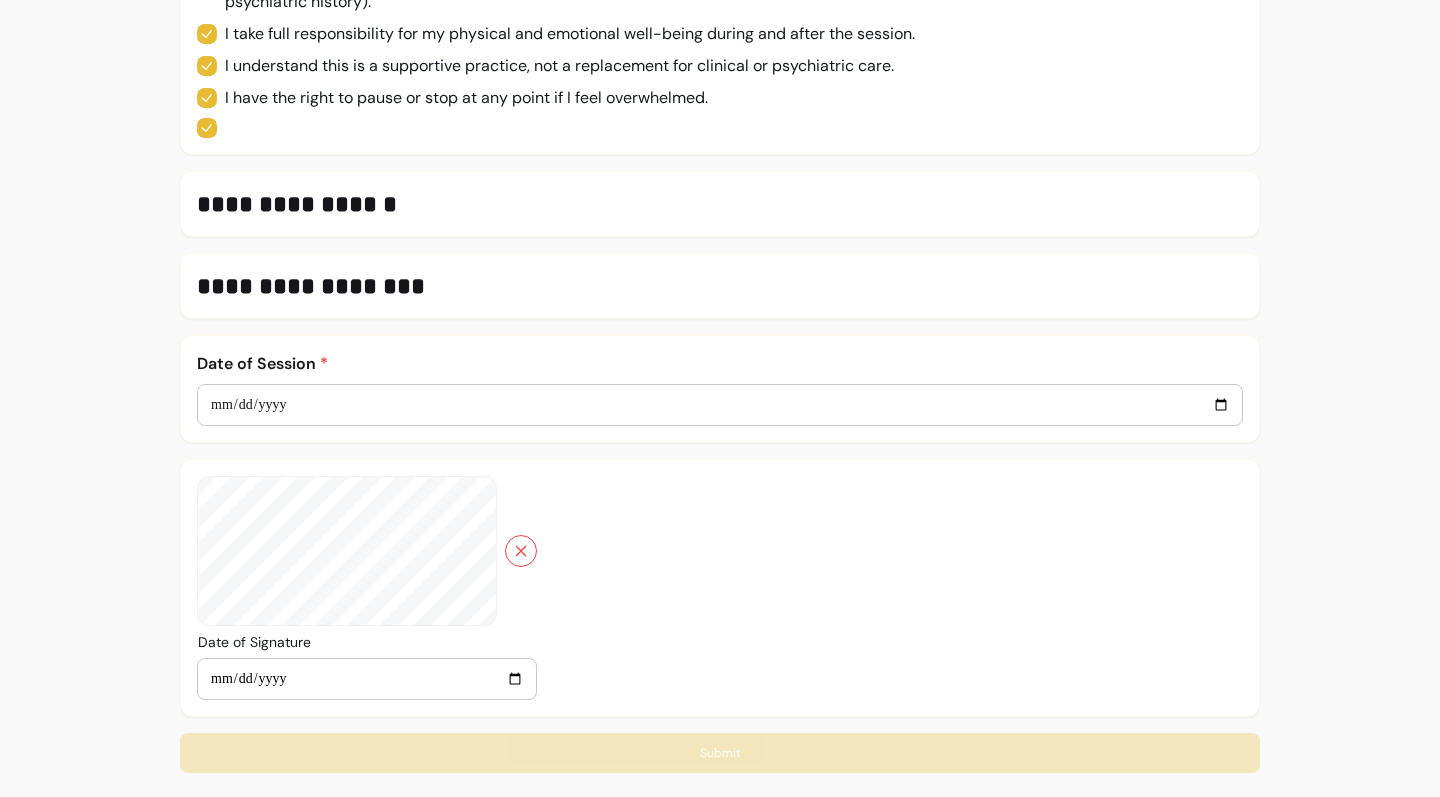 drag, startPoint x: 256, startPoint y: 558, endPoint x: 361, endPoint y: 534, distance: 107.70794 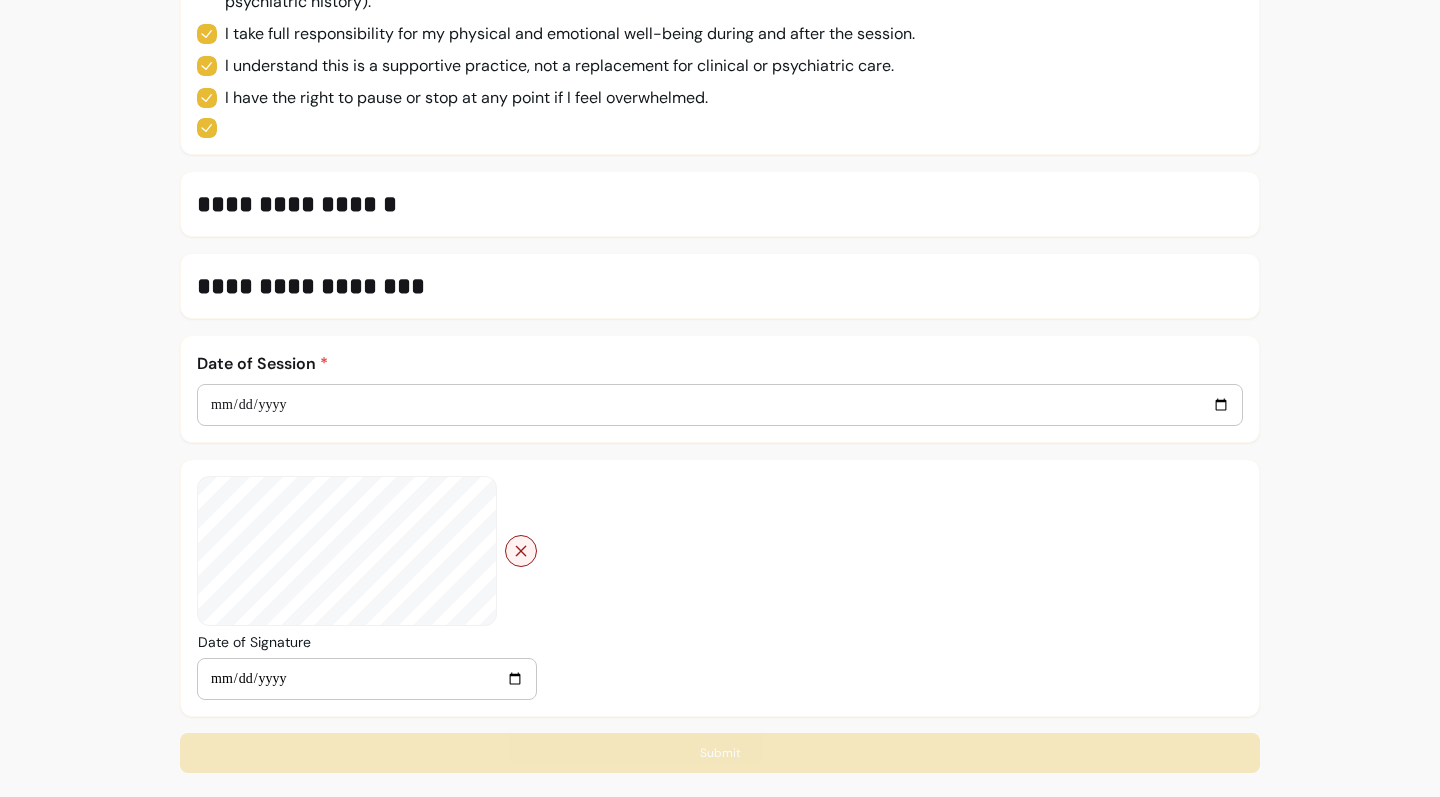 click on "**********" at bounding box center [367, 588] 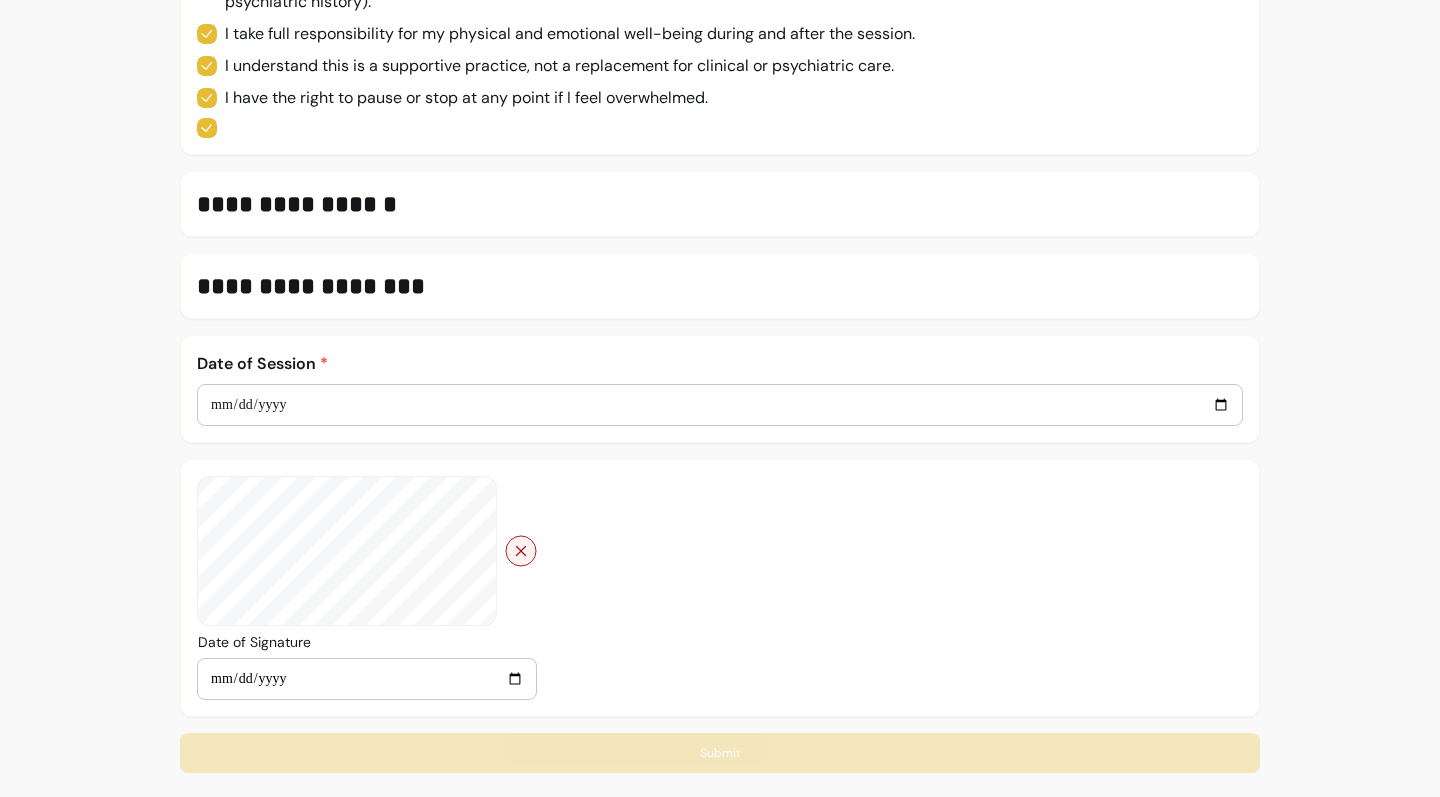 click at bounding box center (520, 550) 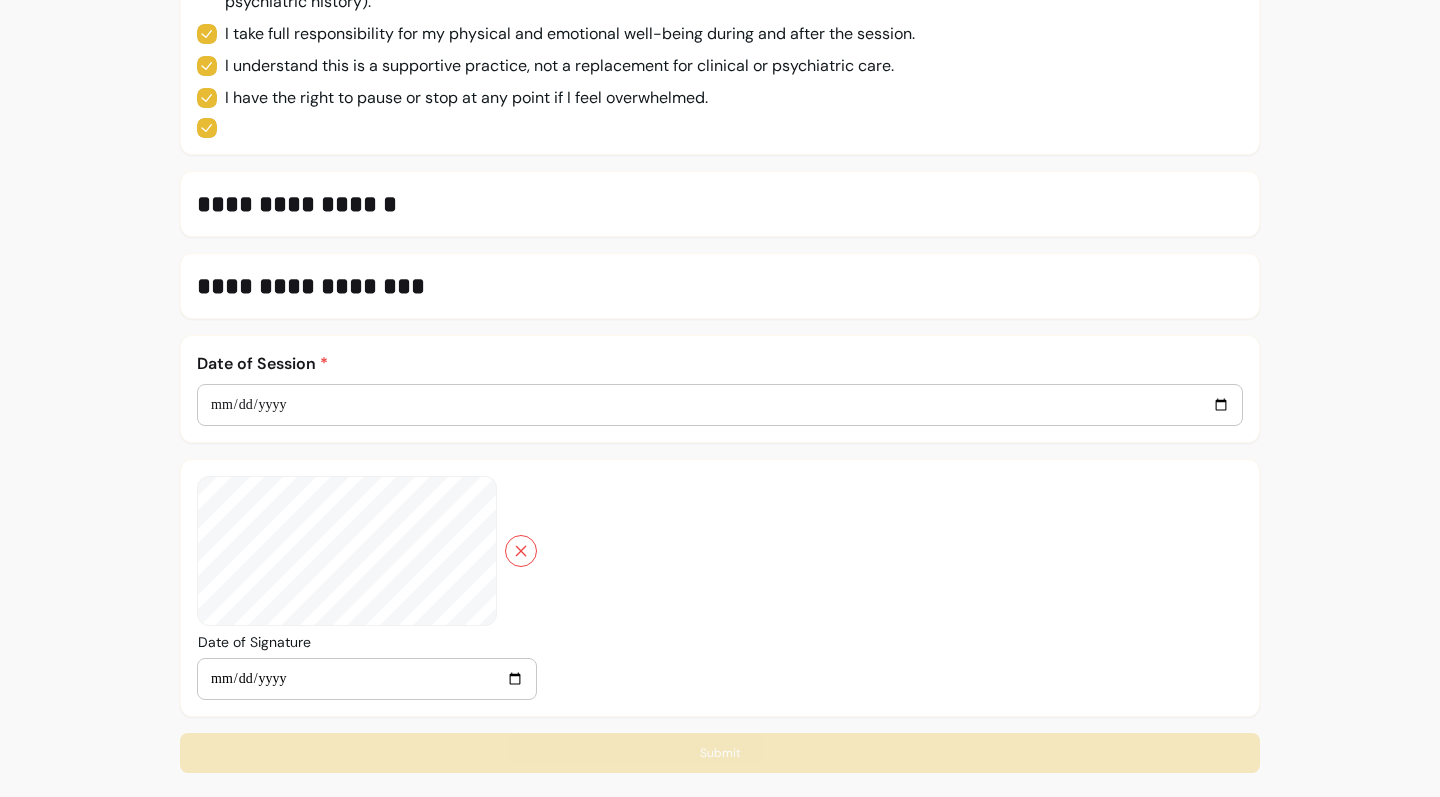 click on "**********" at bounding box center [720, -252] 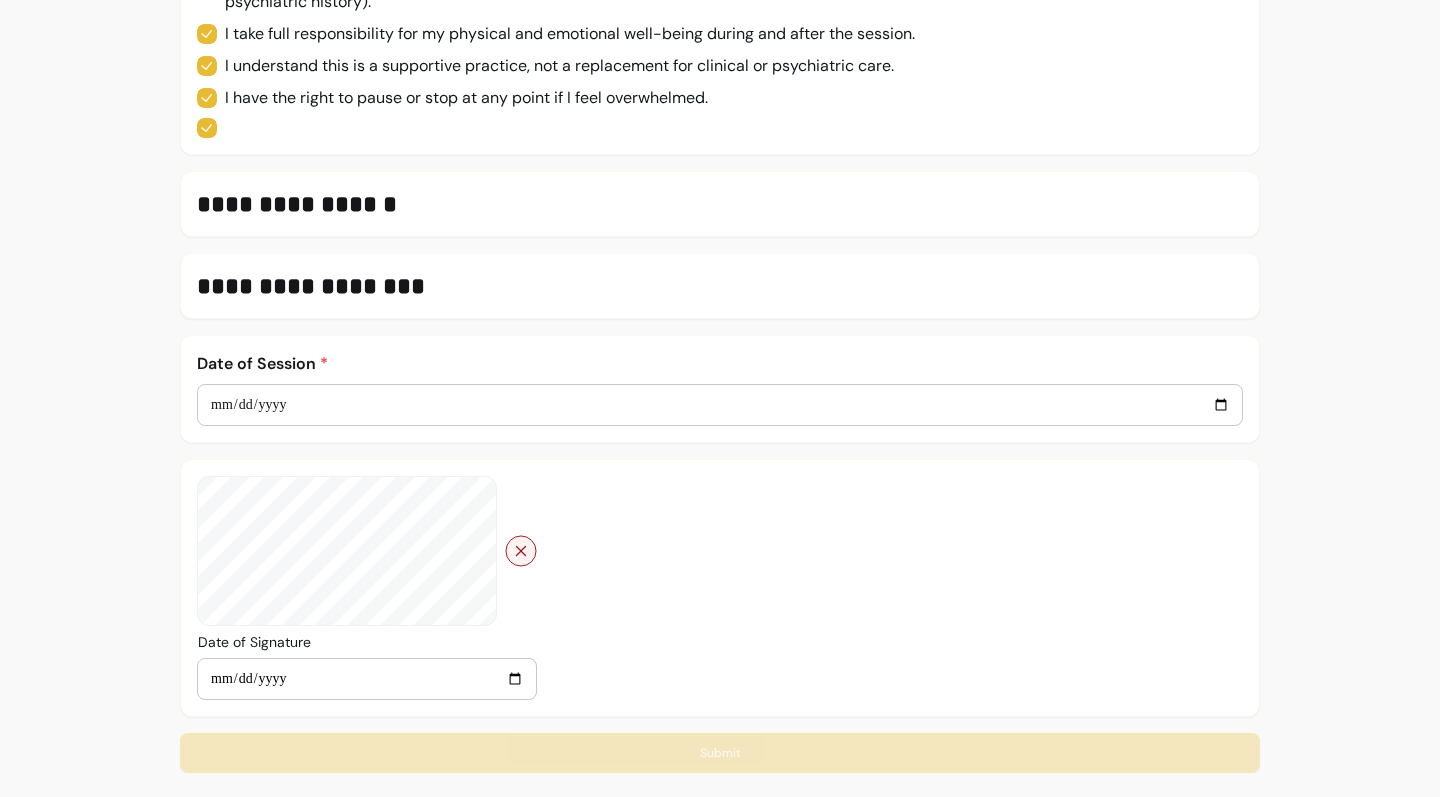 click at bounding box center [520, 550] 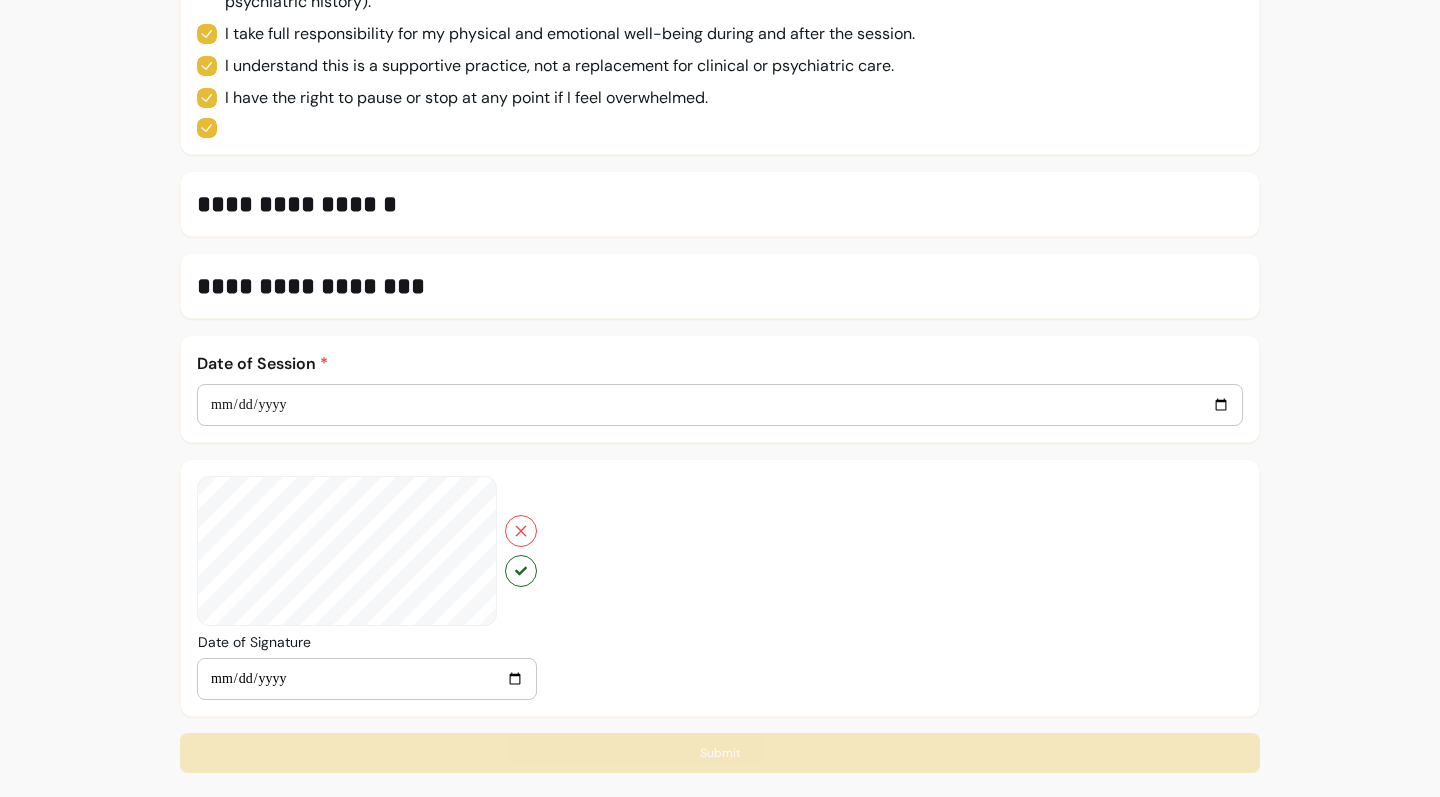 click on "**********" at bounding box center [720, -252] 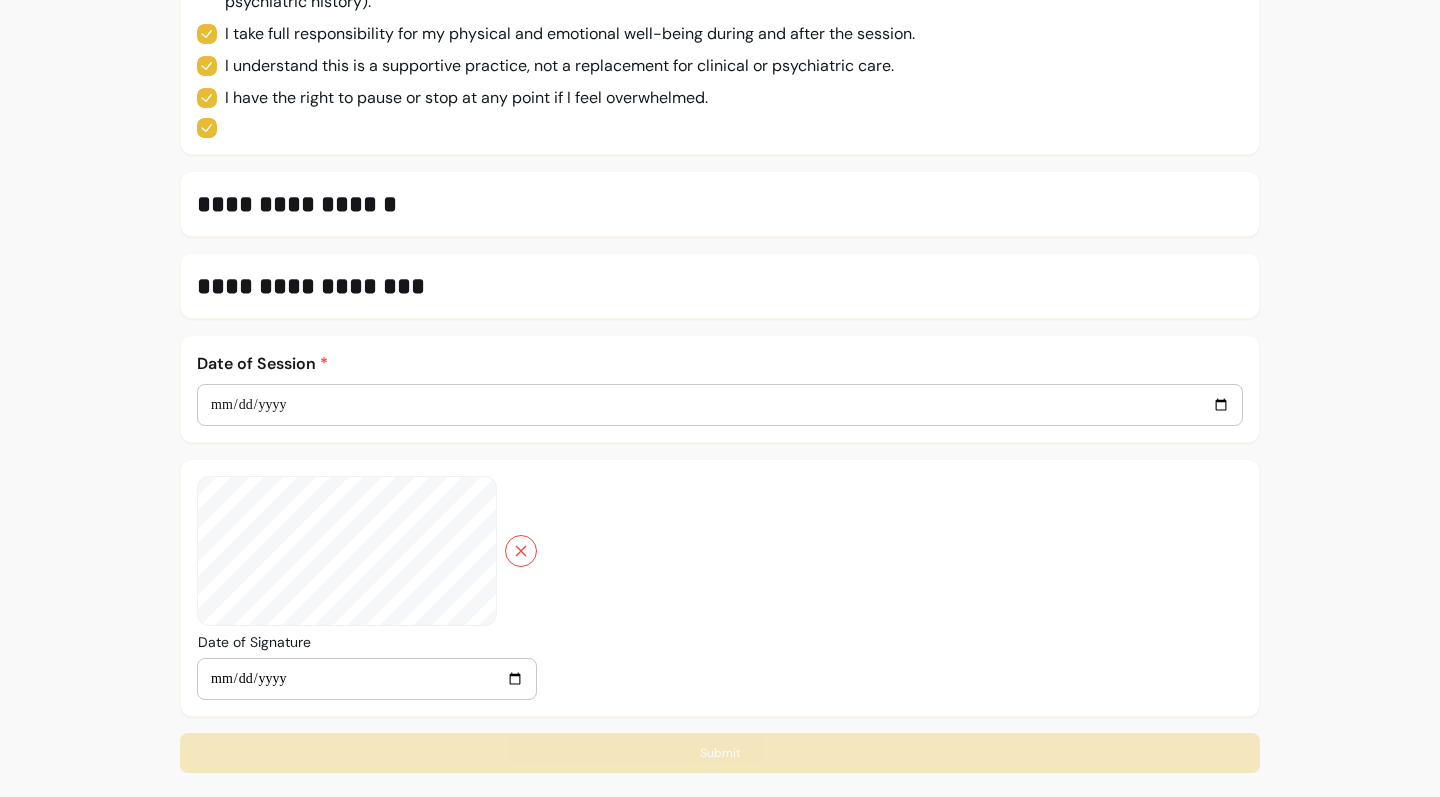 click on "**********" at bounding box center [367, 679] 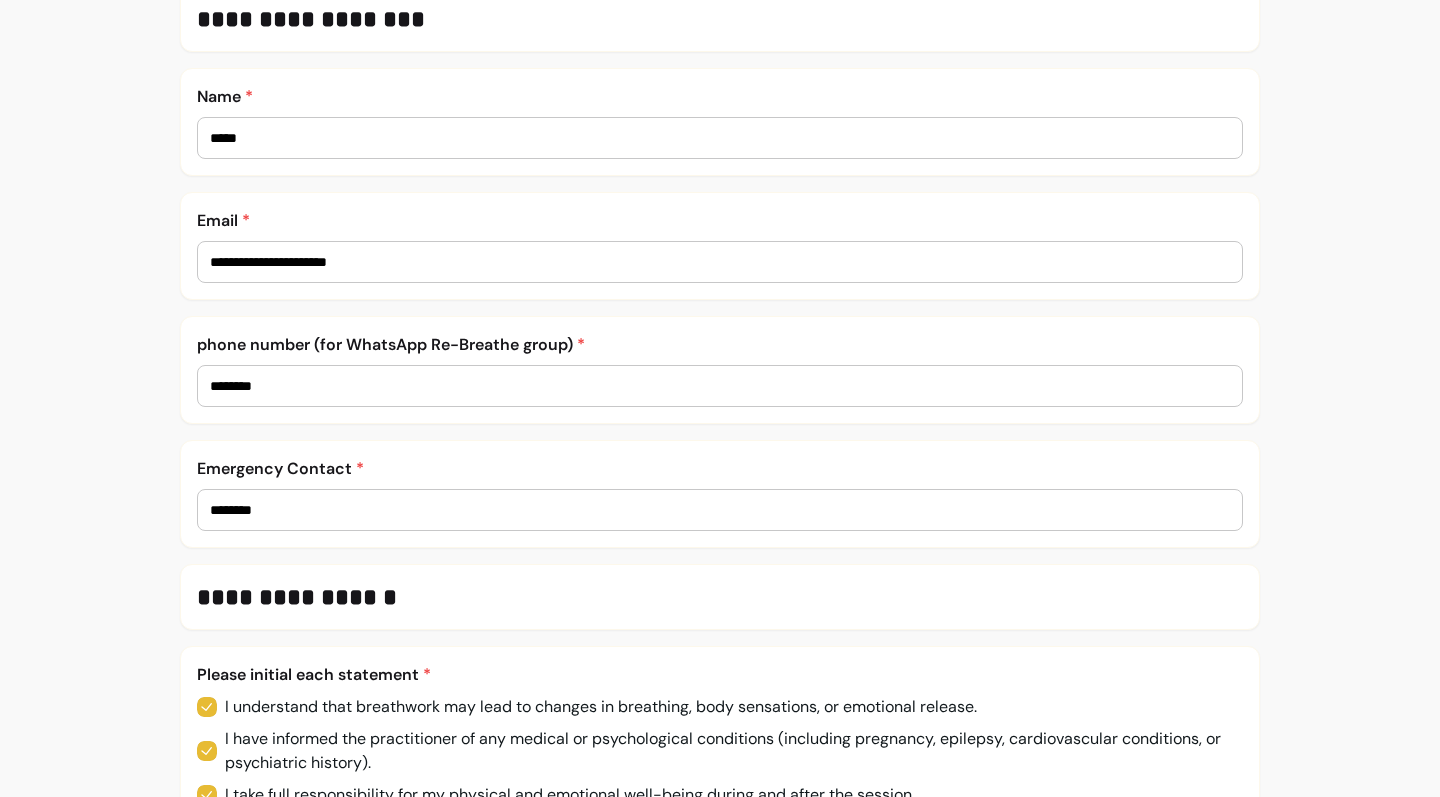 scroll, scrollTop: 925, scrollLeft: 0, axis: vertical 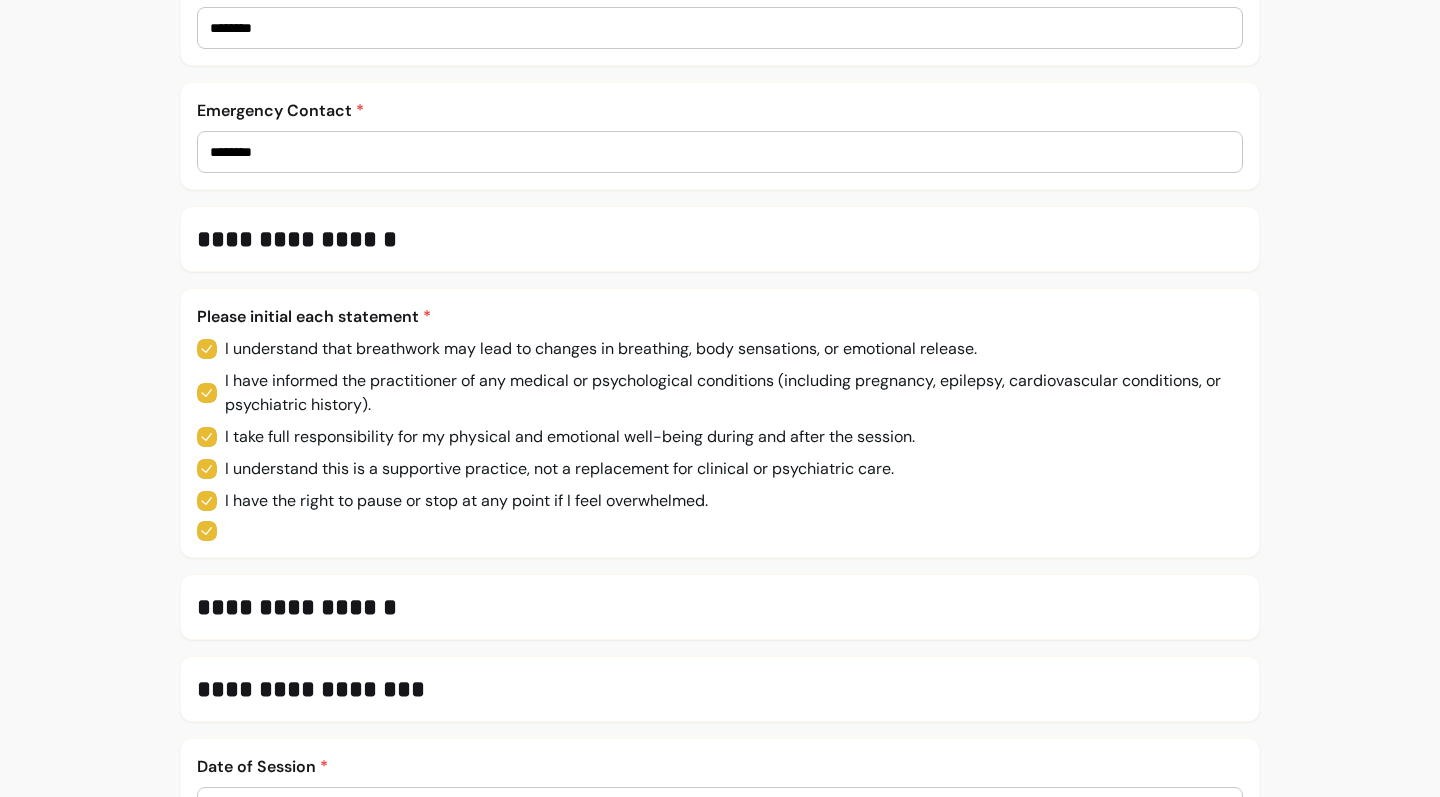 click on "I understand that breathwork may lead to changes in breathing, body sensations, or emotional release. I have informed the practitioner of any medical or psychological conditions (including pregnancy, epilepsy, cardiovascular conditions, or psychiatric history). I take full responsibility for my physical and emotional well-being during and after the session. I understand this is a supportive practice, not a replacement for clinical or psychiatric care. I have the right to pause or stop at any point if I feel overwhelmed." at bounding box center (720, 439) 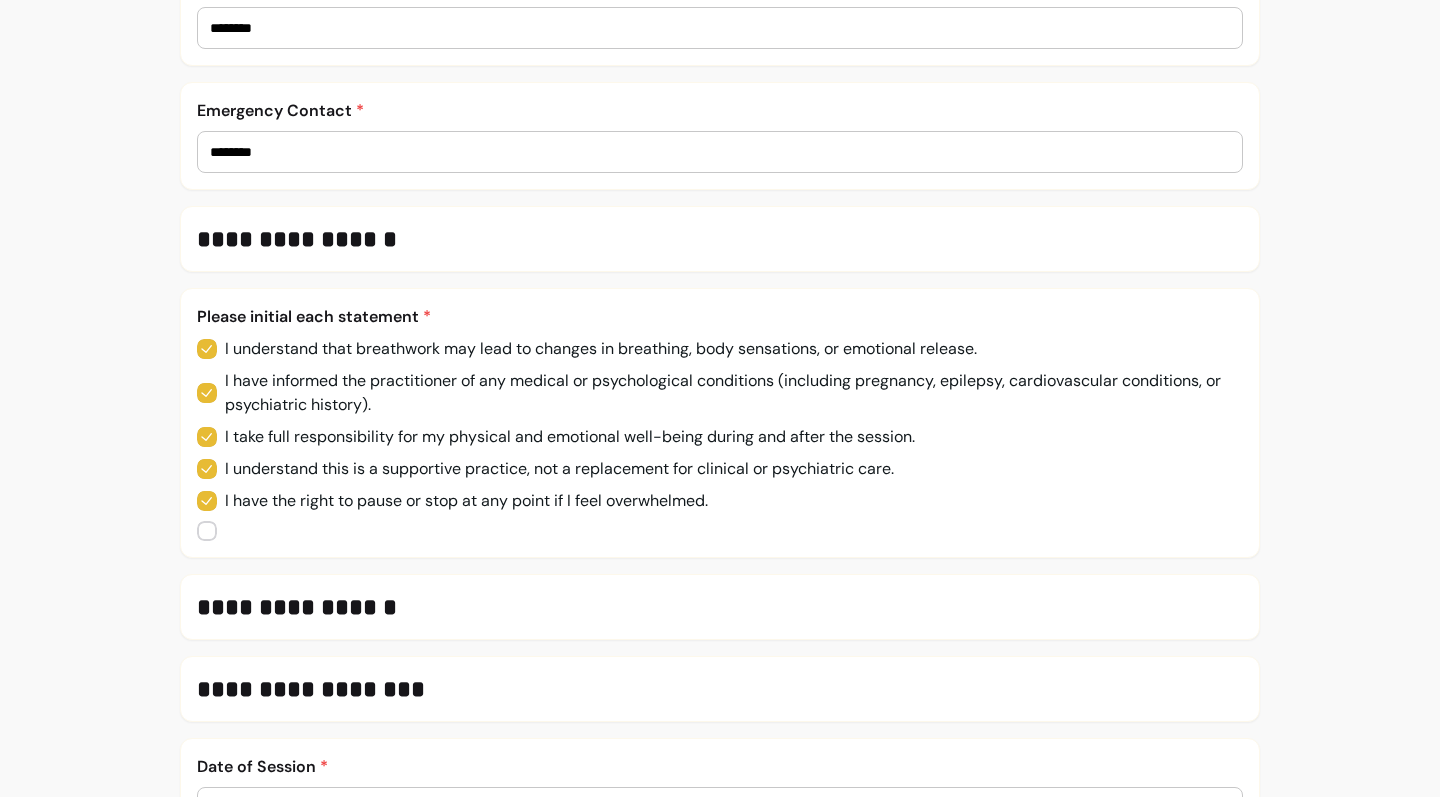 scroll, scrollTop: 1328, scrollLeft: 0, axis: vertical 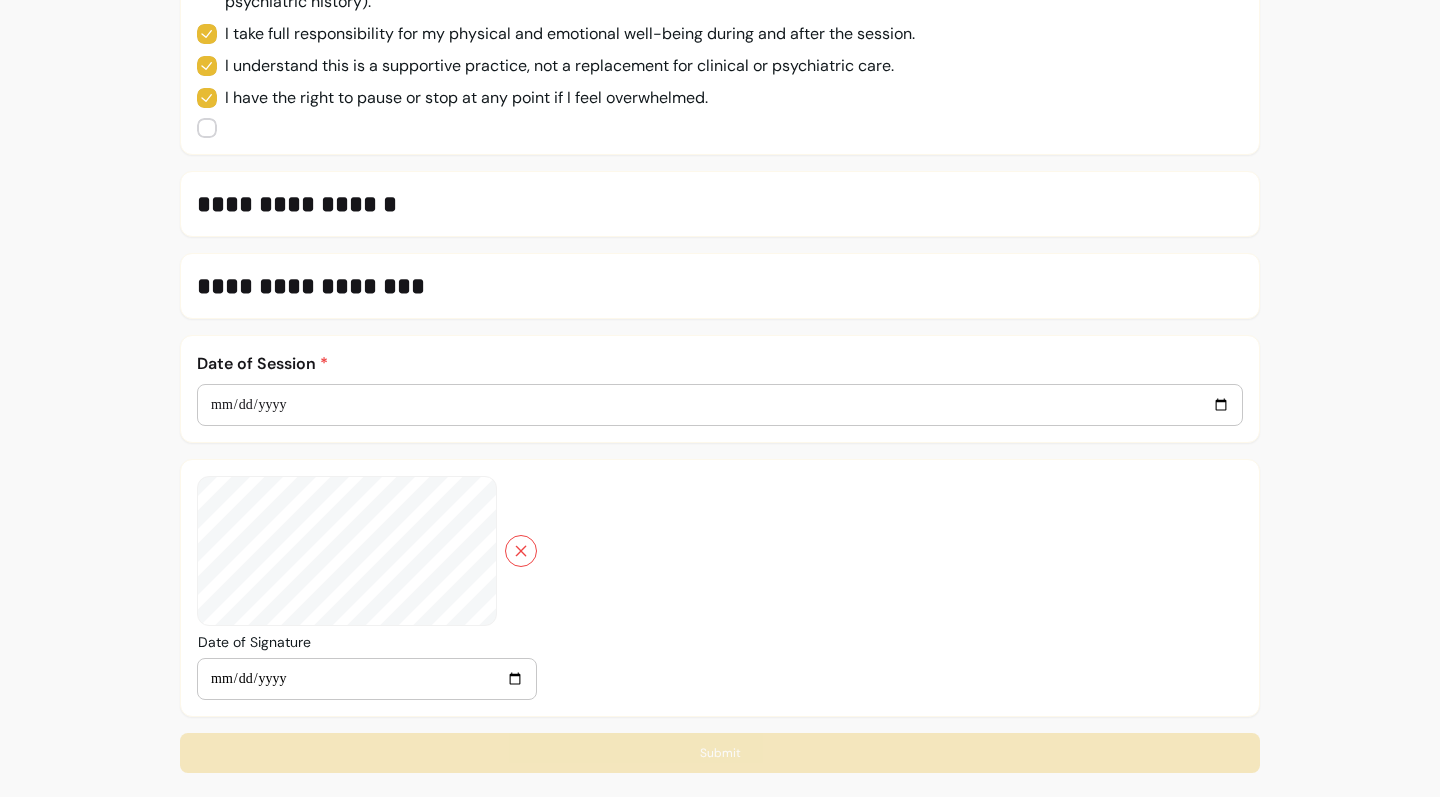 click on "**********" at bounding box center [720, -252] 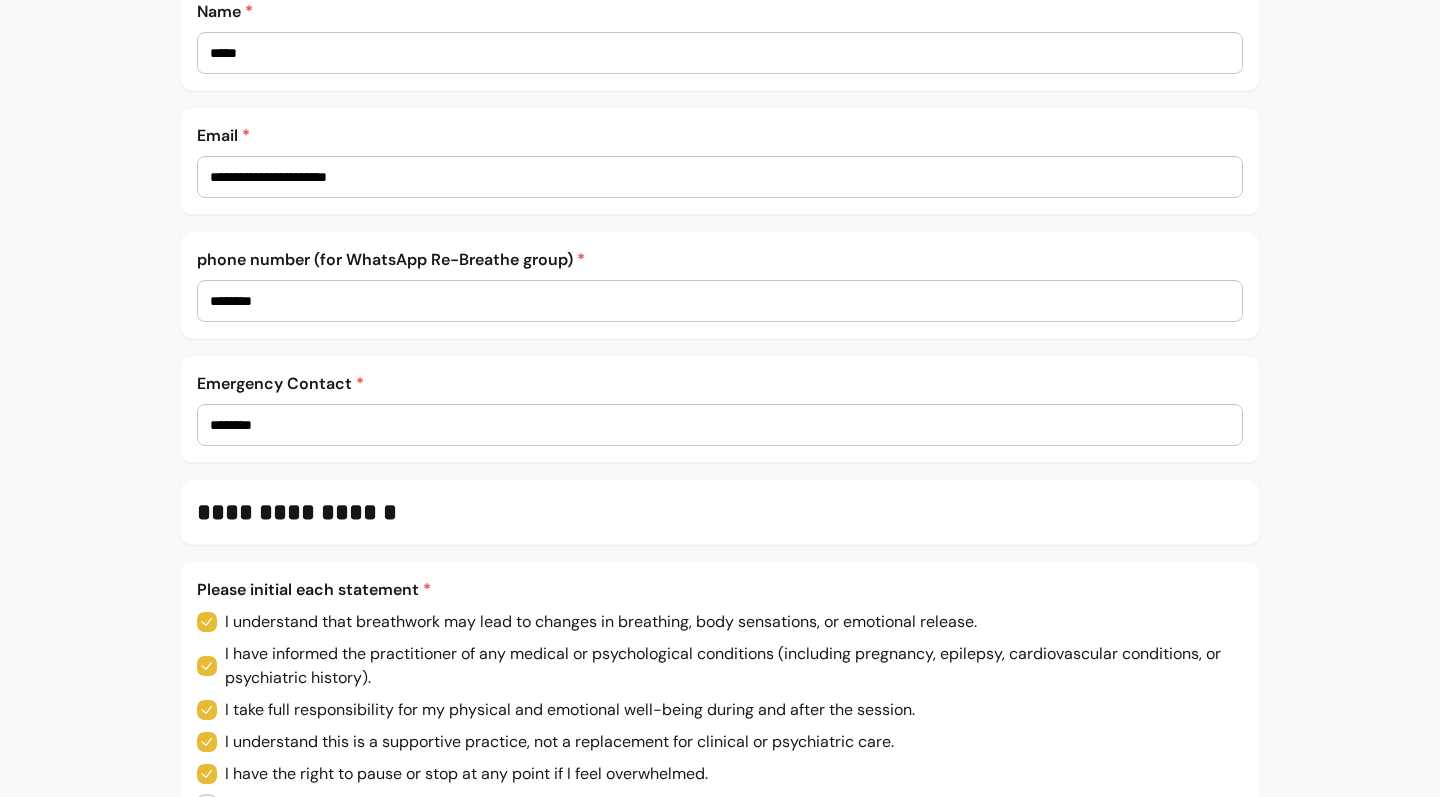 scroll, scrollTop: 0, scrollLeft: 0, axis: both 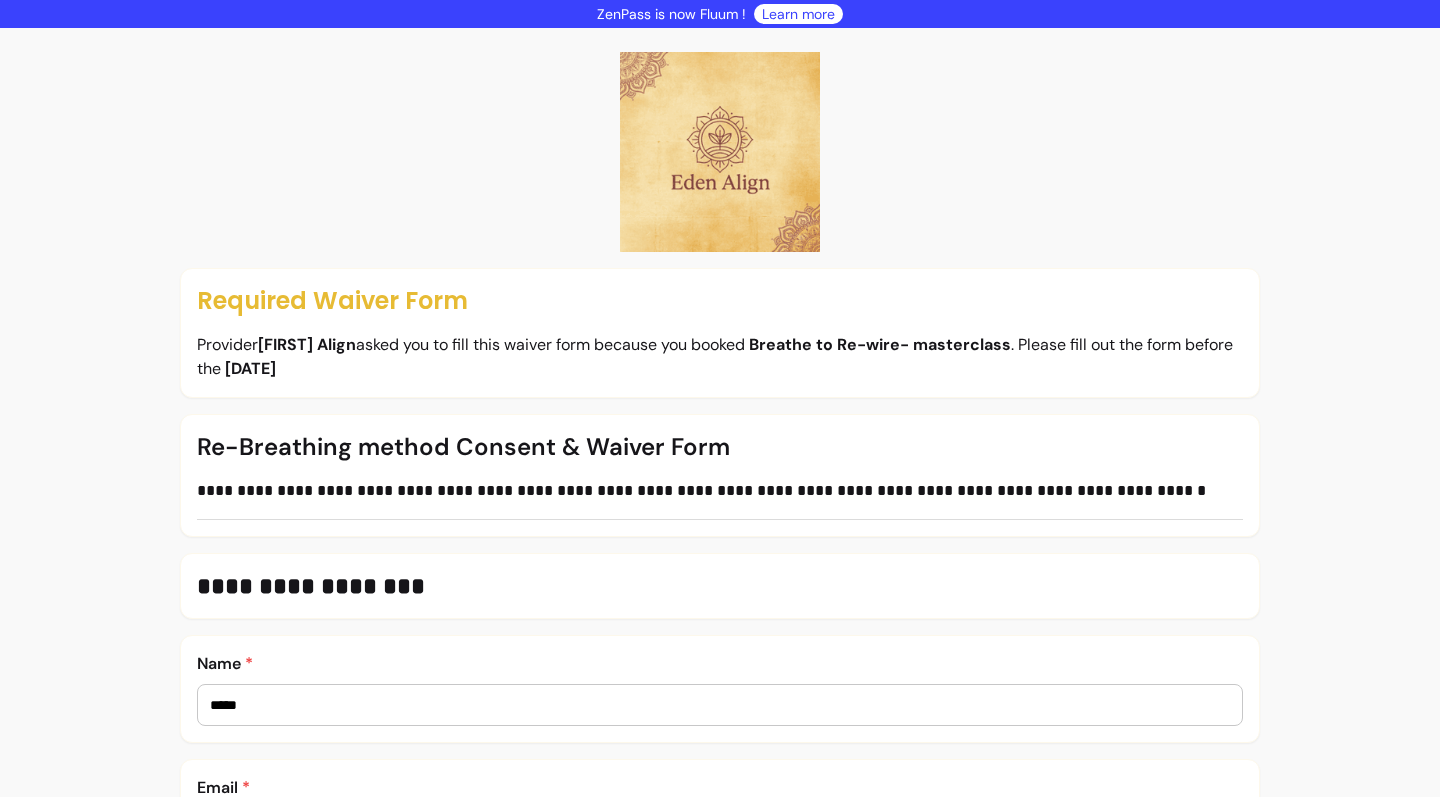 click on "**********" at bounding box center [720, 1076] 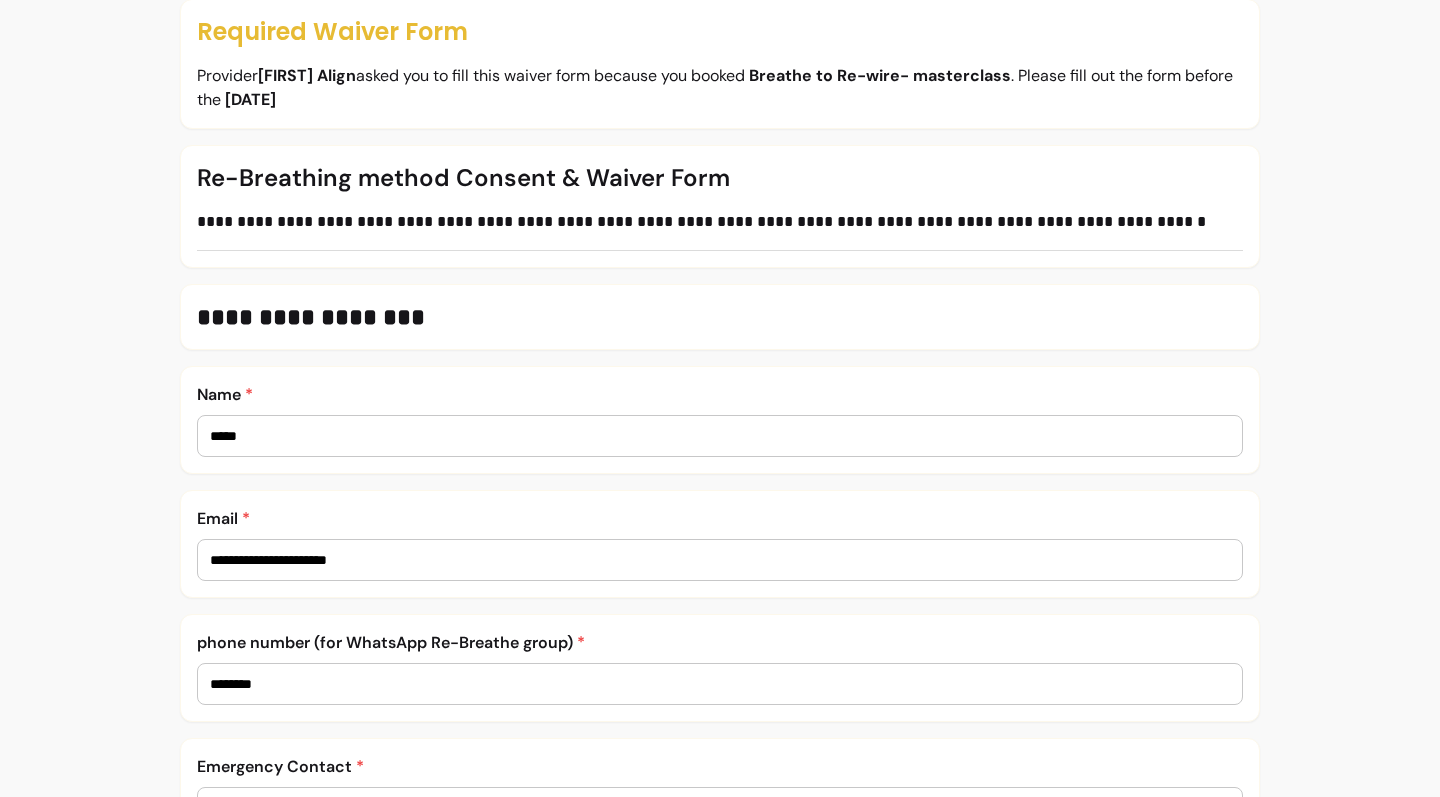 scroll, scrollTop: 292, scrollLeft: 0, axis: vertical 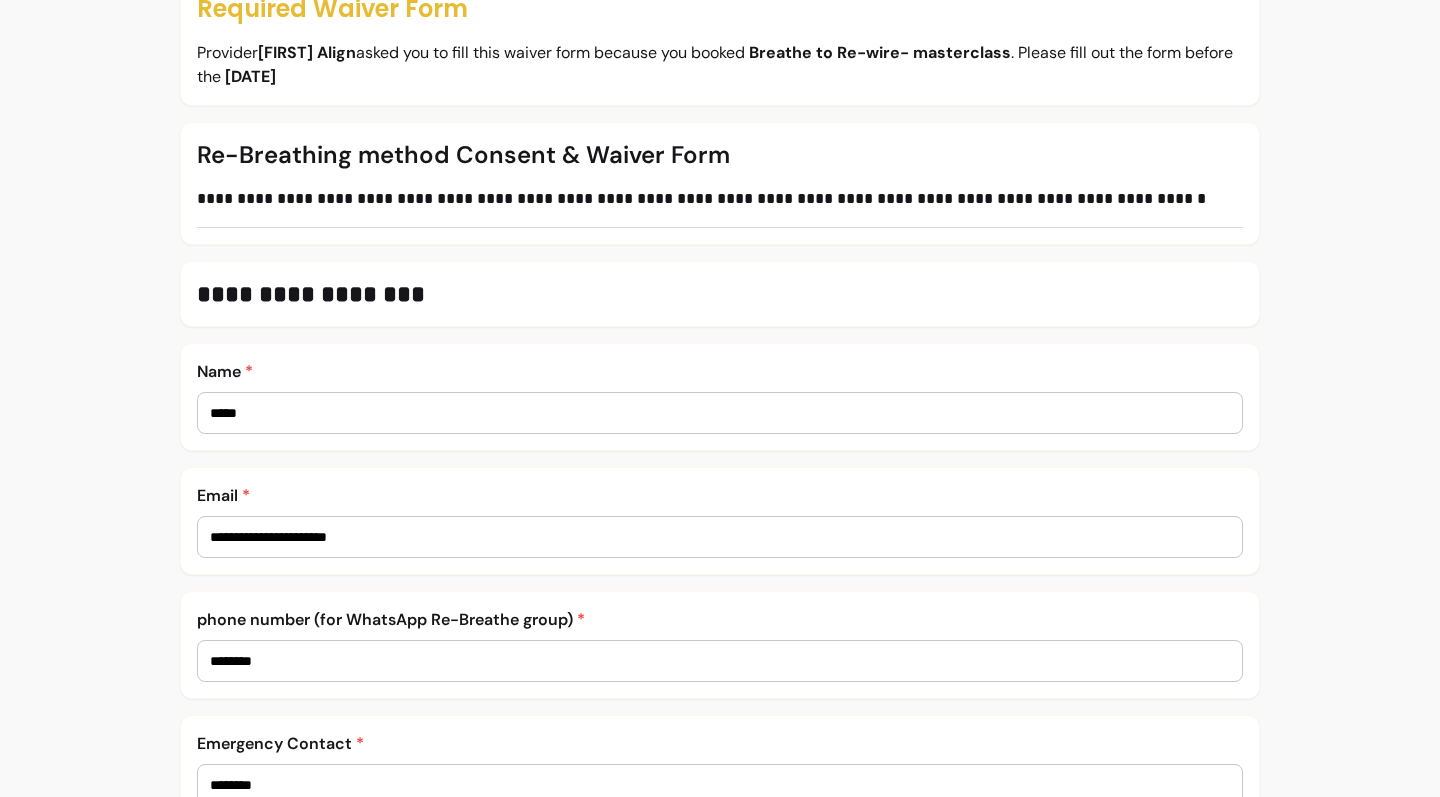 click on "****" at bounding box center [720, 413] 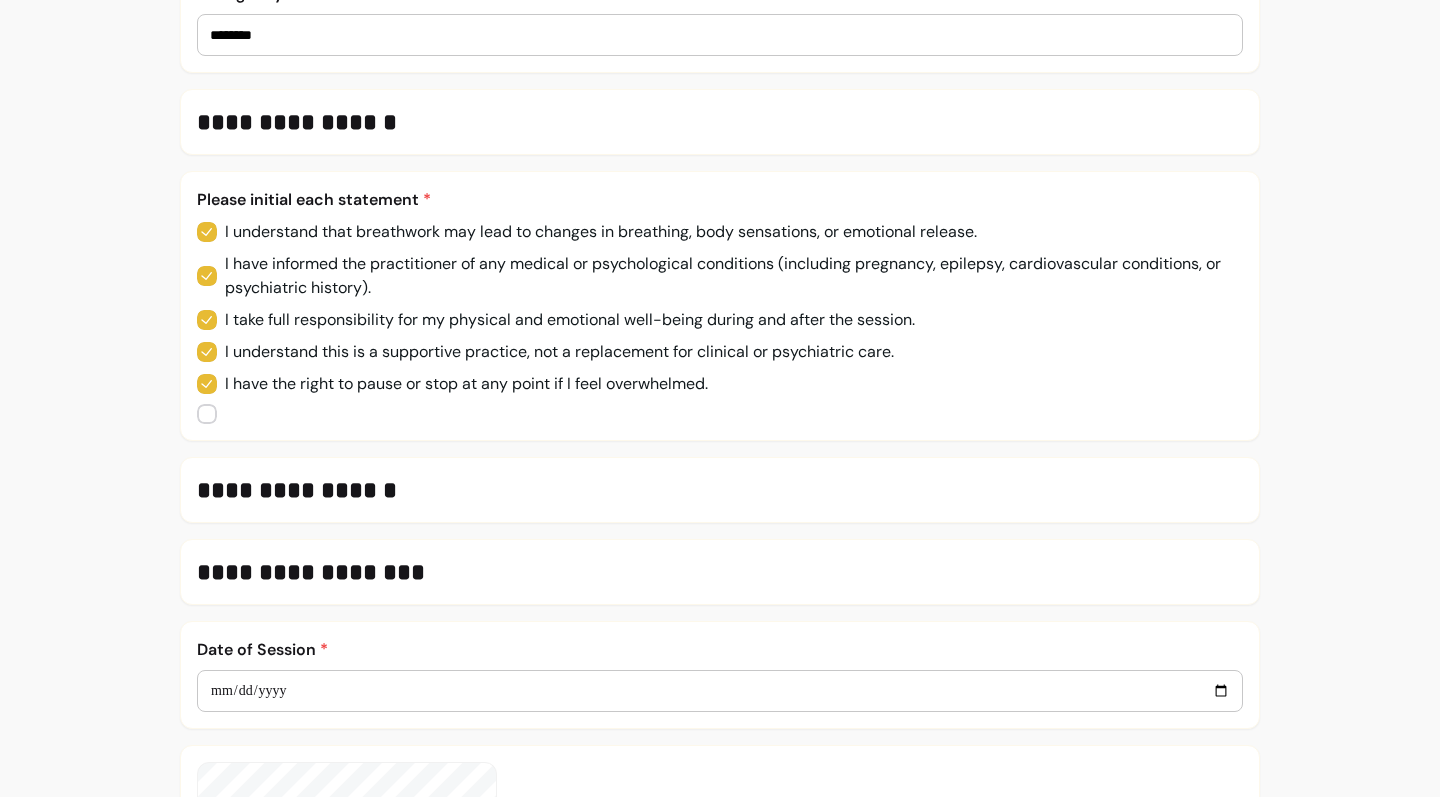 scroll, scrollTop: 1147, scrollLeft: 0, axis: vertical 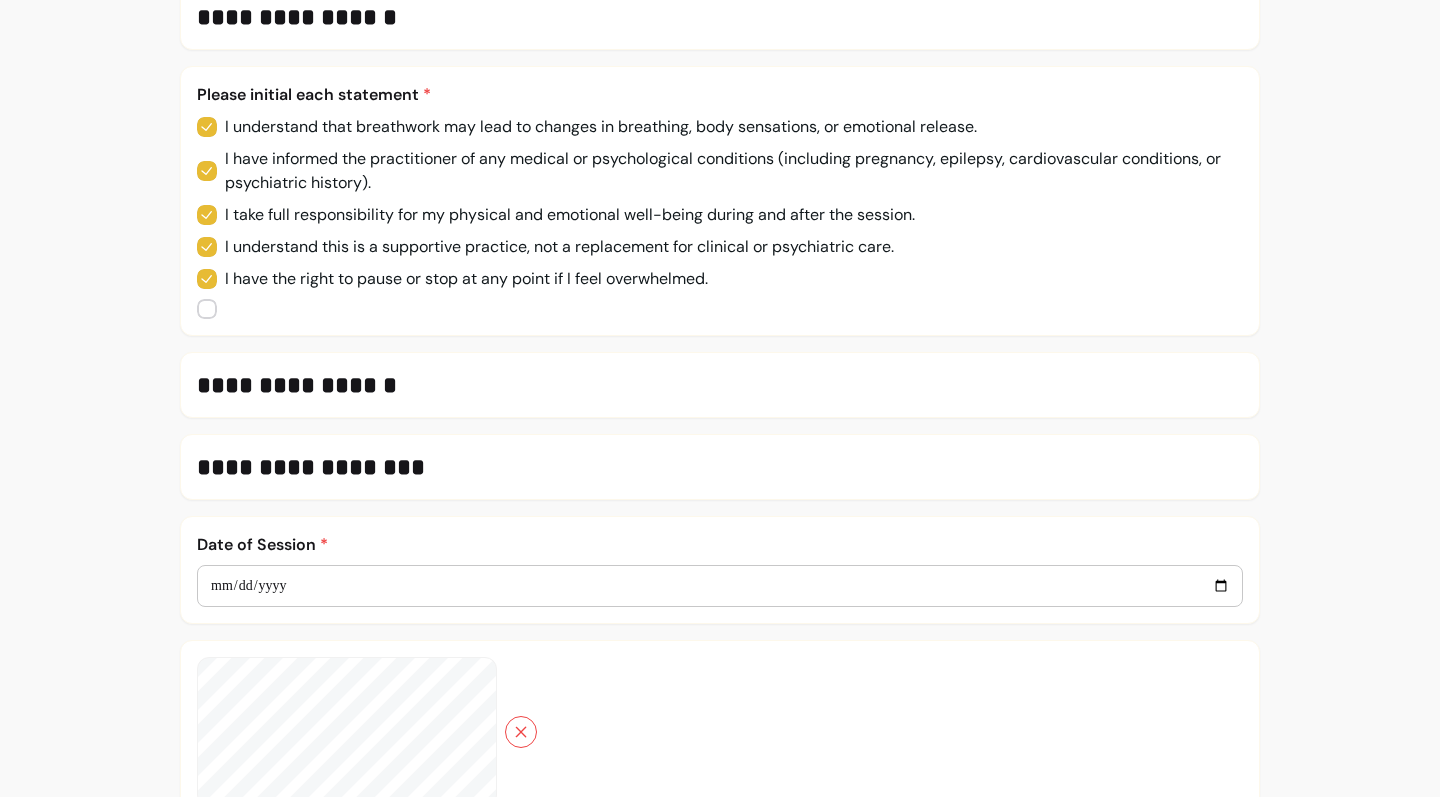 type on "********" 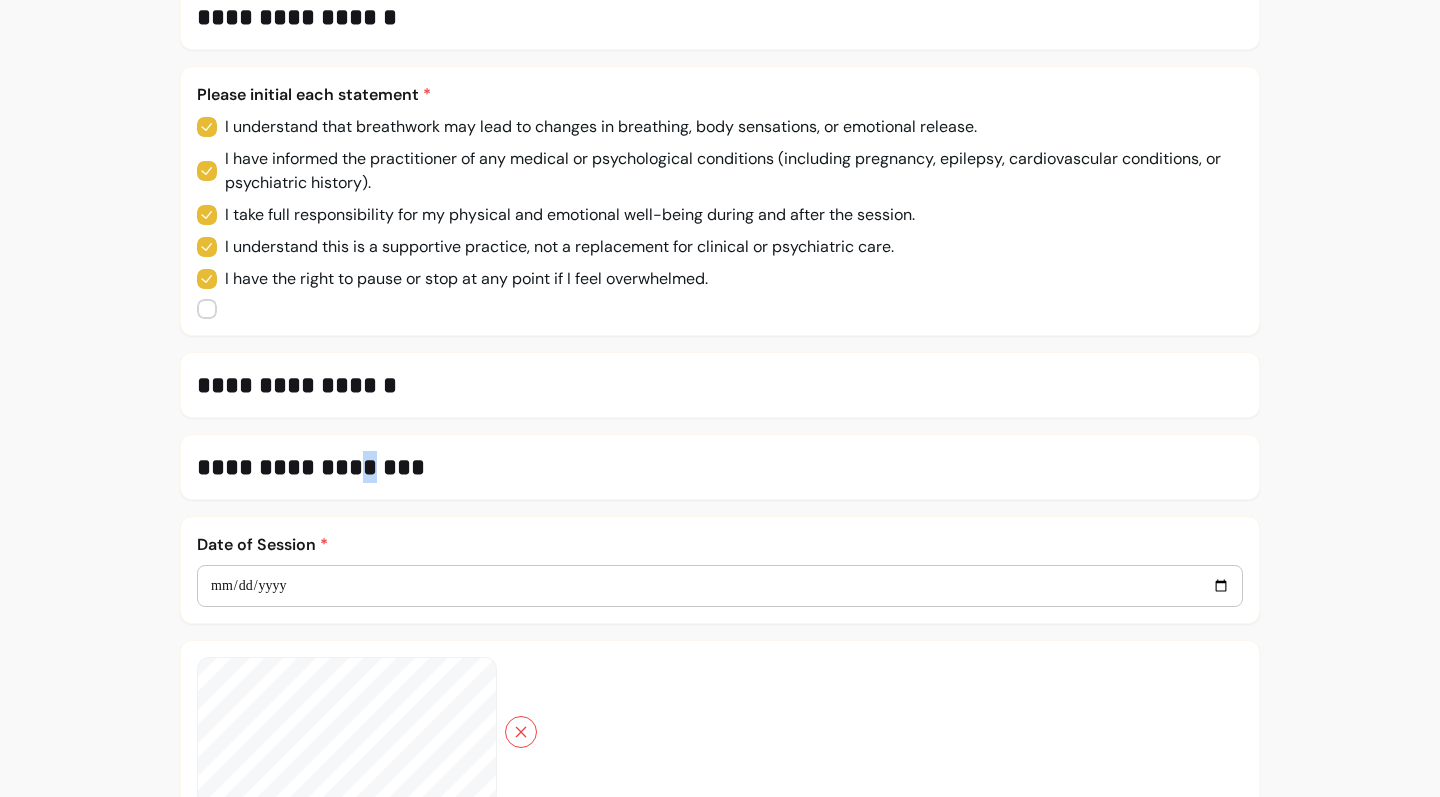 click on "**********" at bounding box center (714, 467) 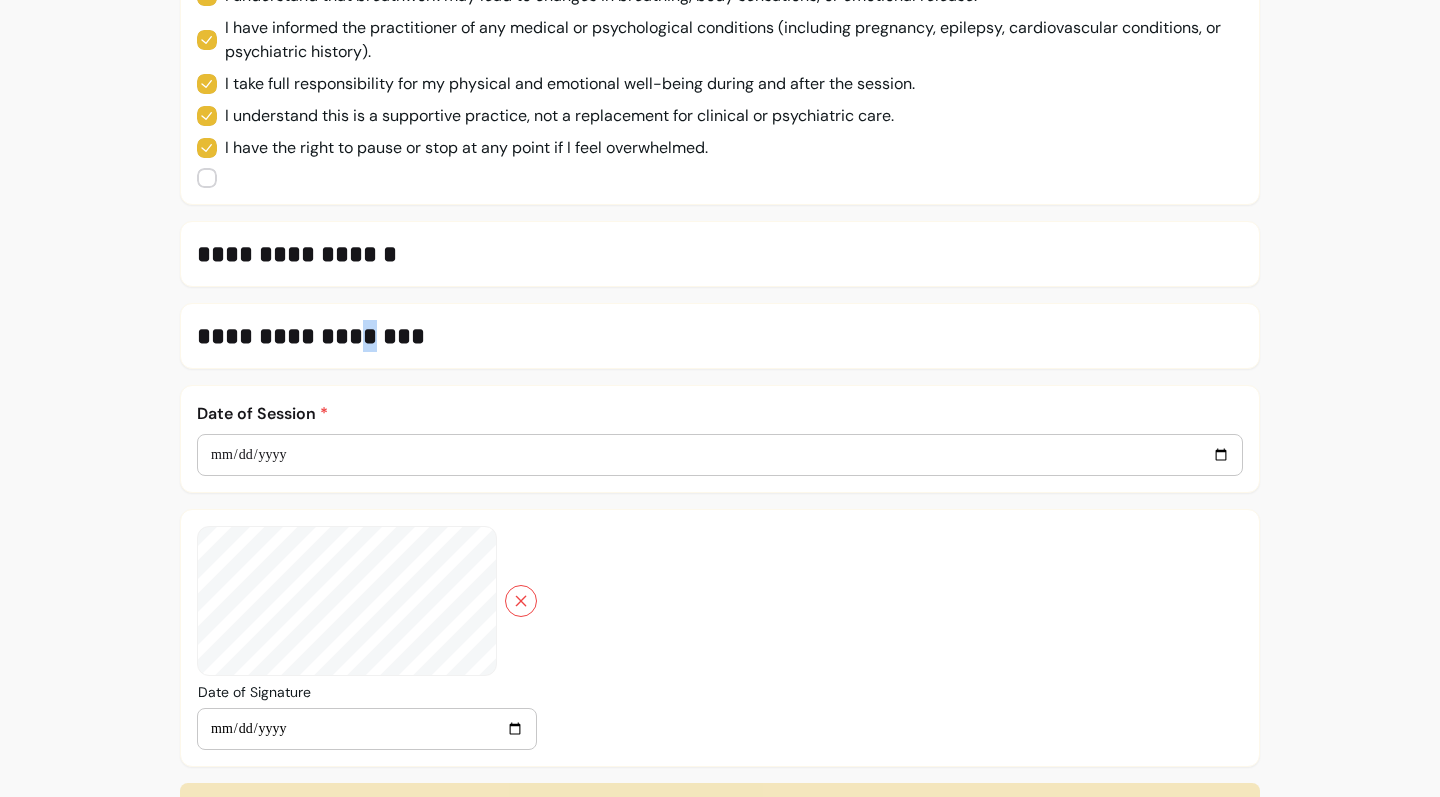 scroll, scrollTop: 1328, scrollLeft: 0, axis: vertical 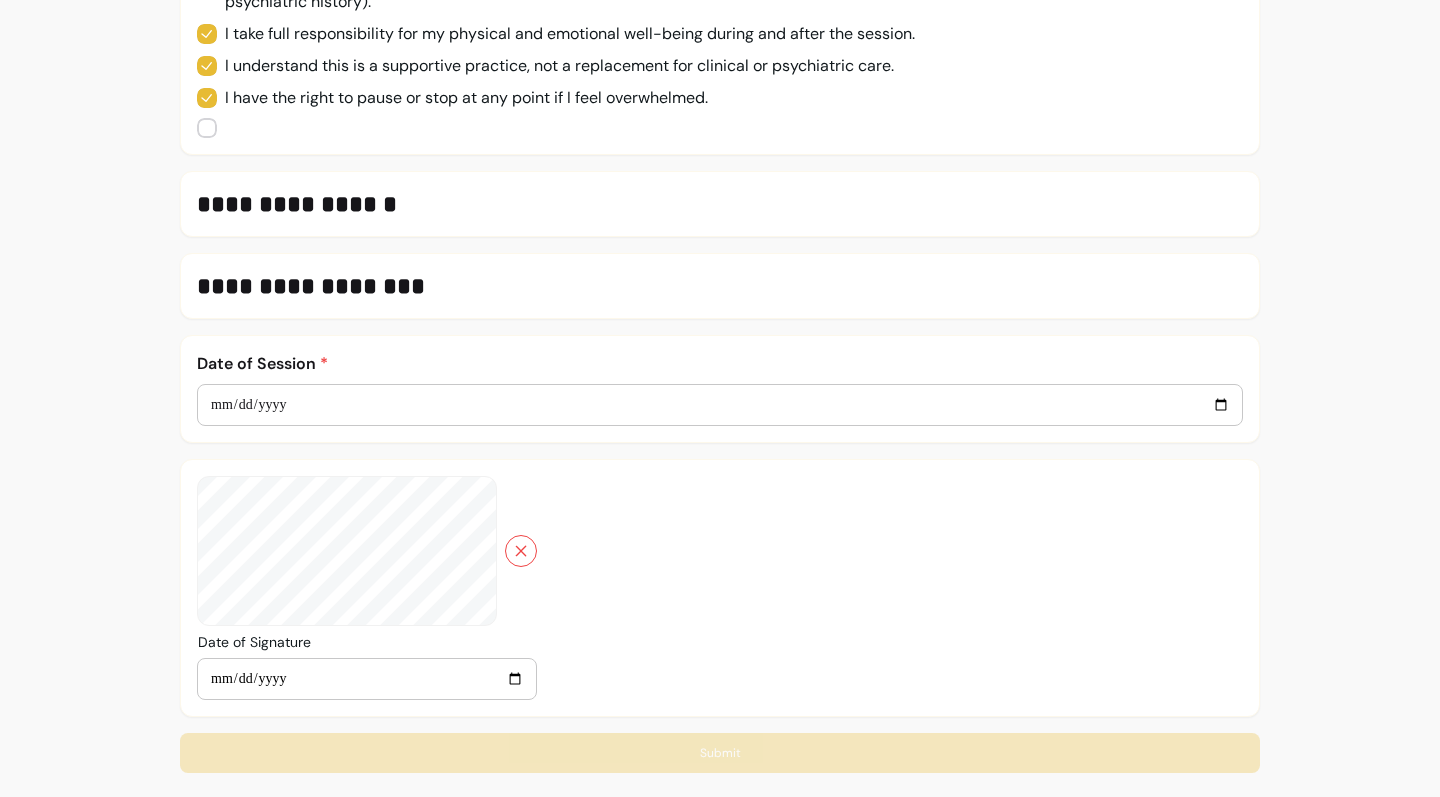 click on "**********" at bounding box center (720, -252) 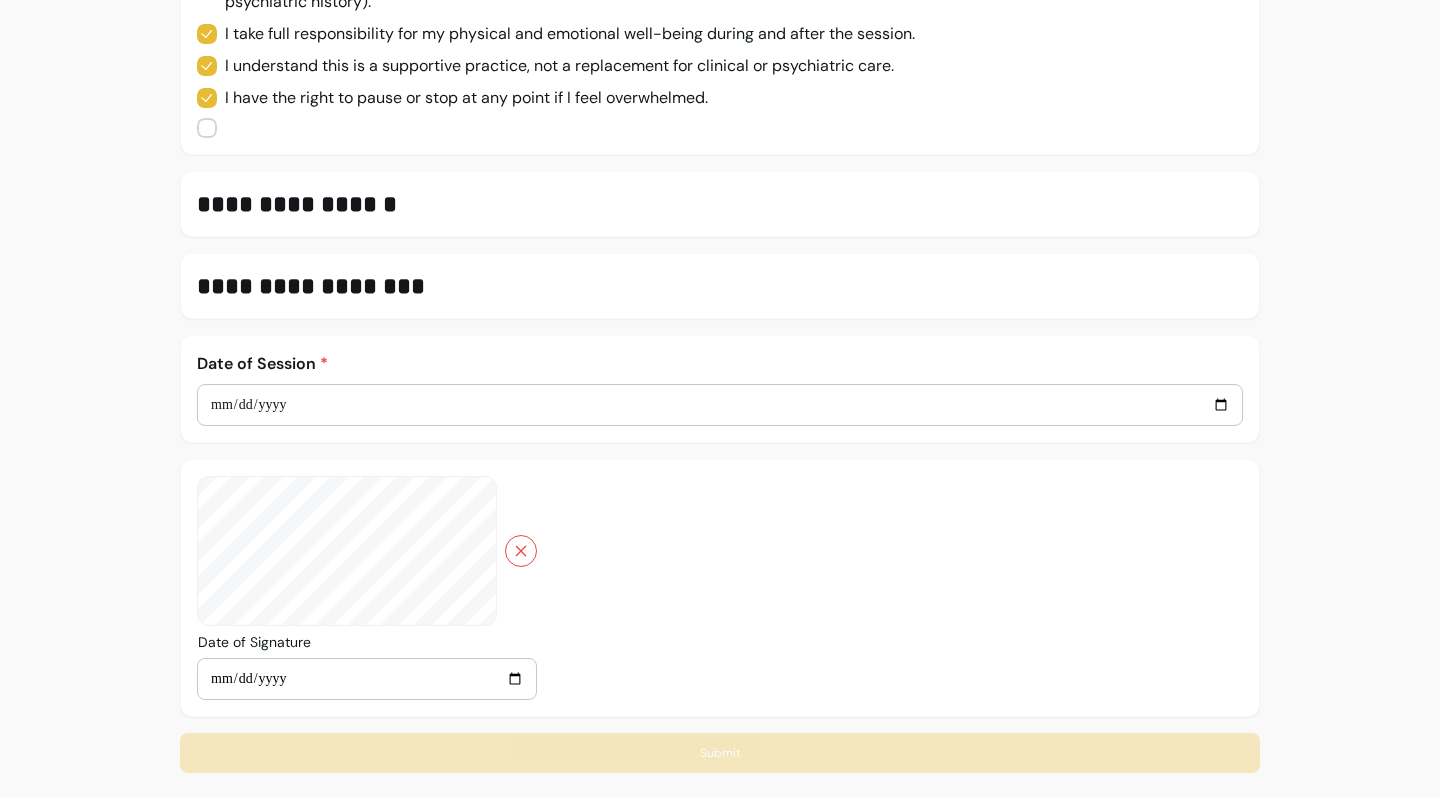 drag, startPoint x: 731, startPoint y: 752, endPoint x: 697, endPoint y: 758, distance: 34.525352 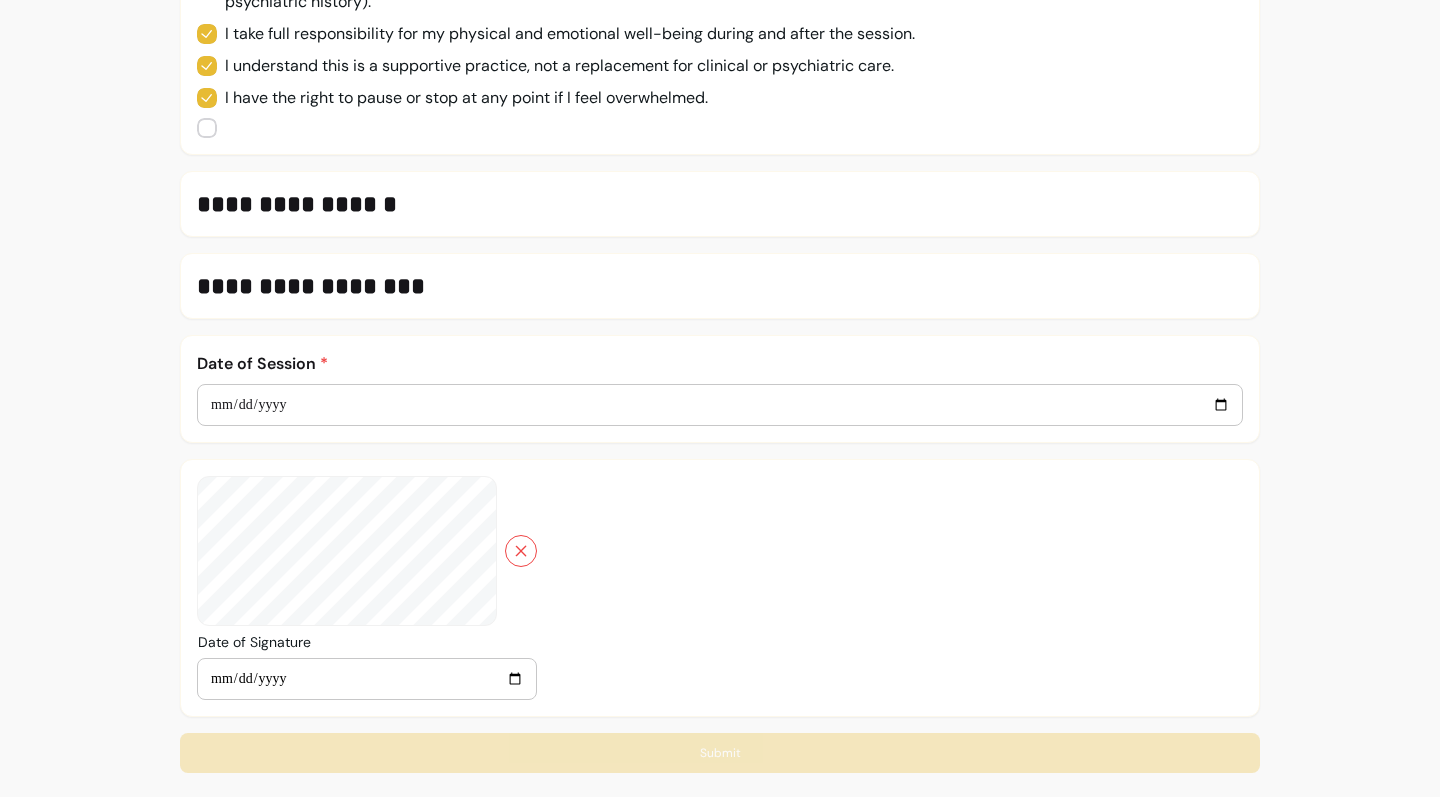 click on "**********" at bounding box center [720, -252] 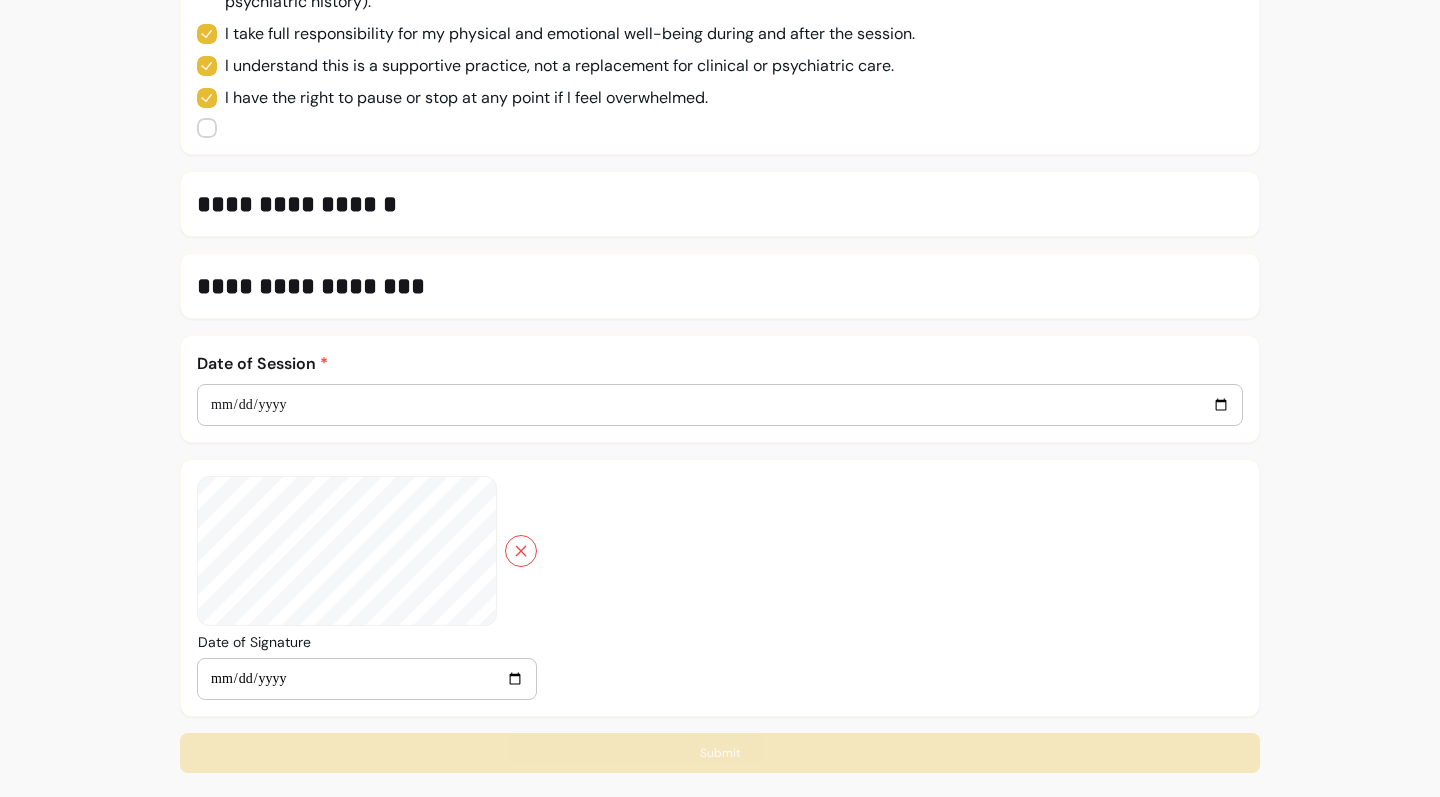 scroll, scrollTop: 1324, scrollLeft: 0, axis: vertical 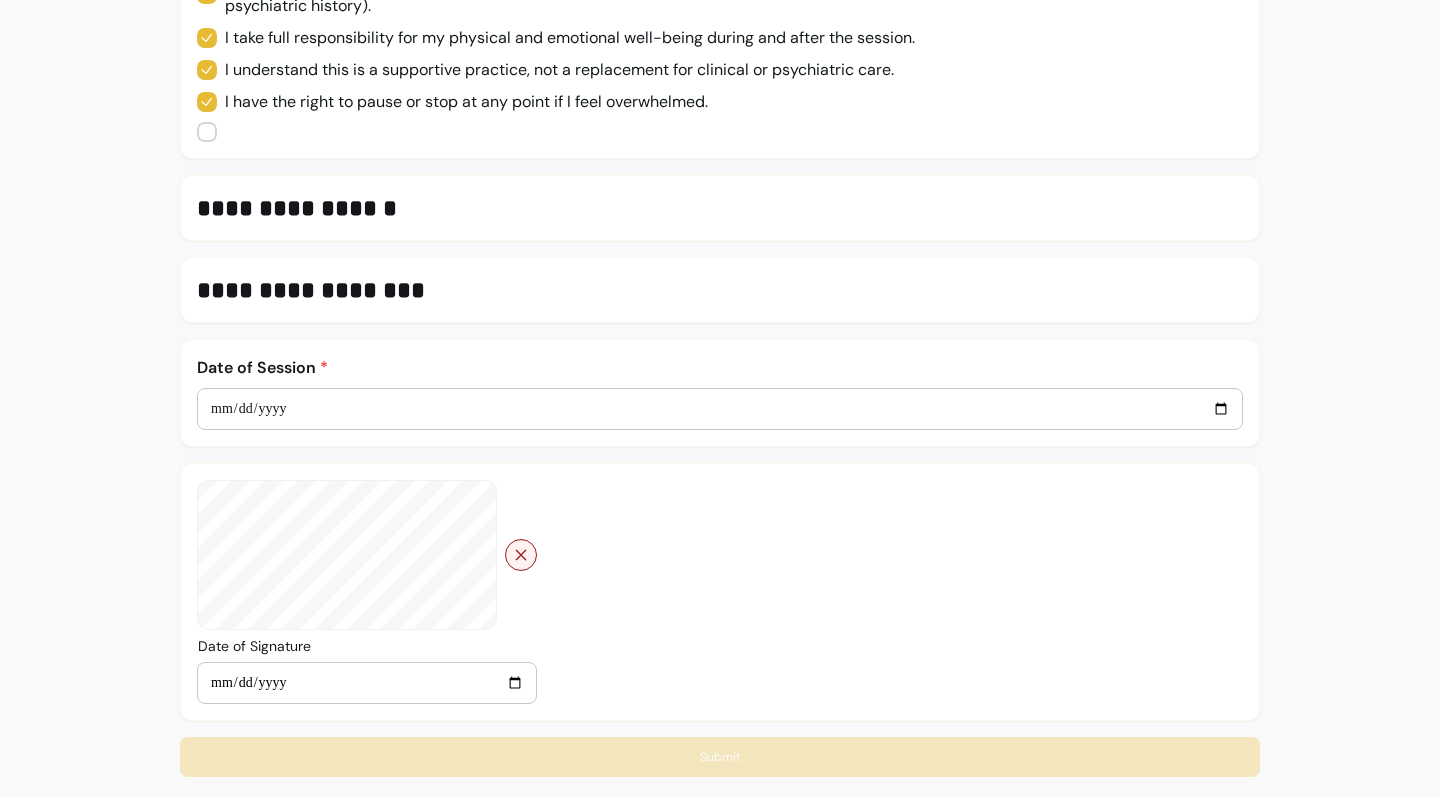 click 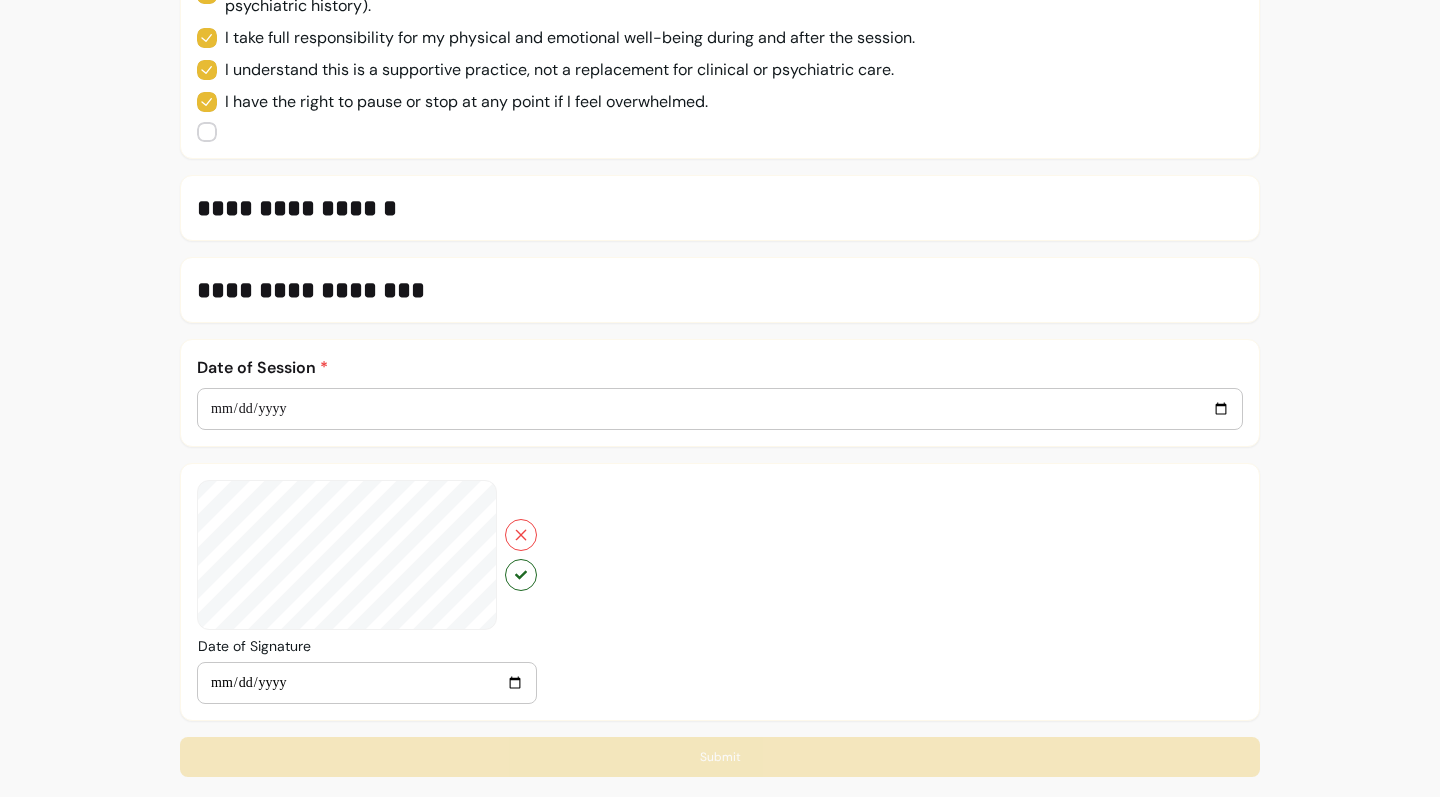 scroll, scrollTop: 1328, scrollLeft: 0, axis: vertical 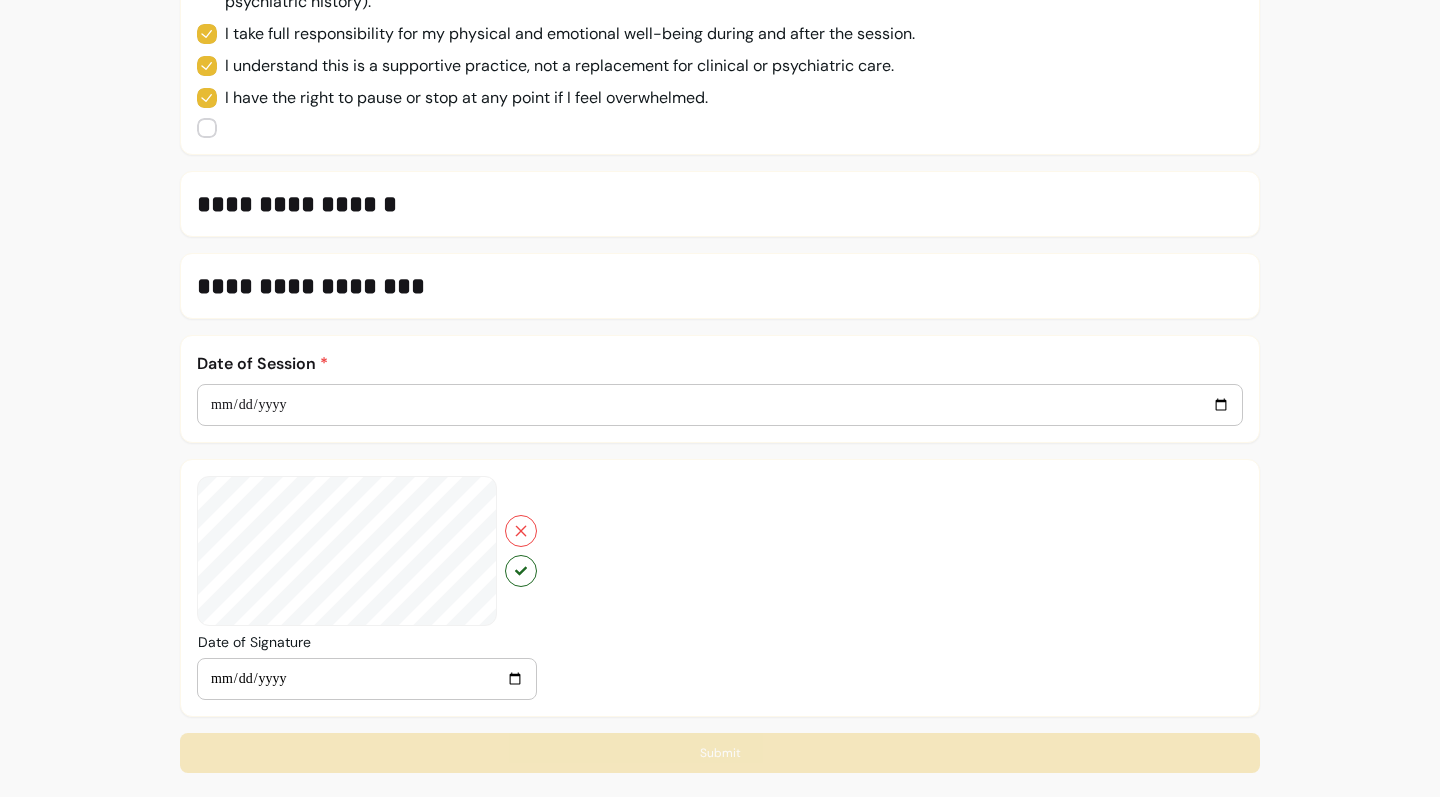 click on "**********" at bounding box center (720, -252) 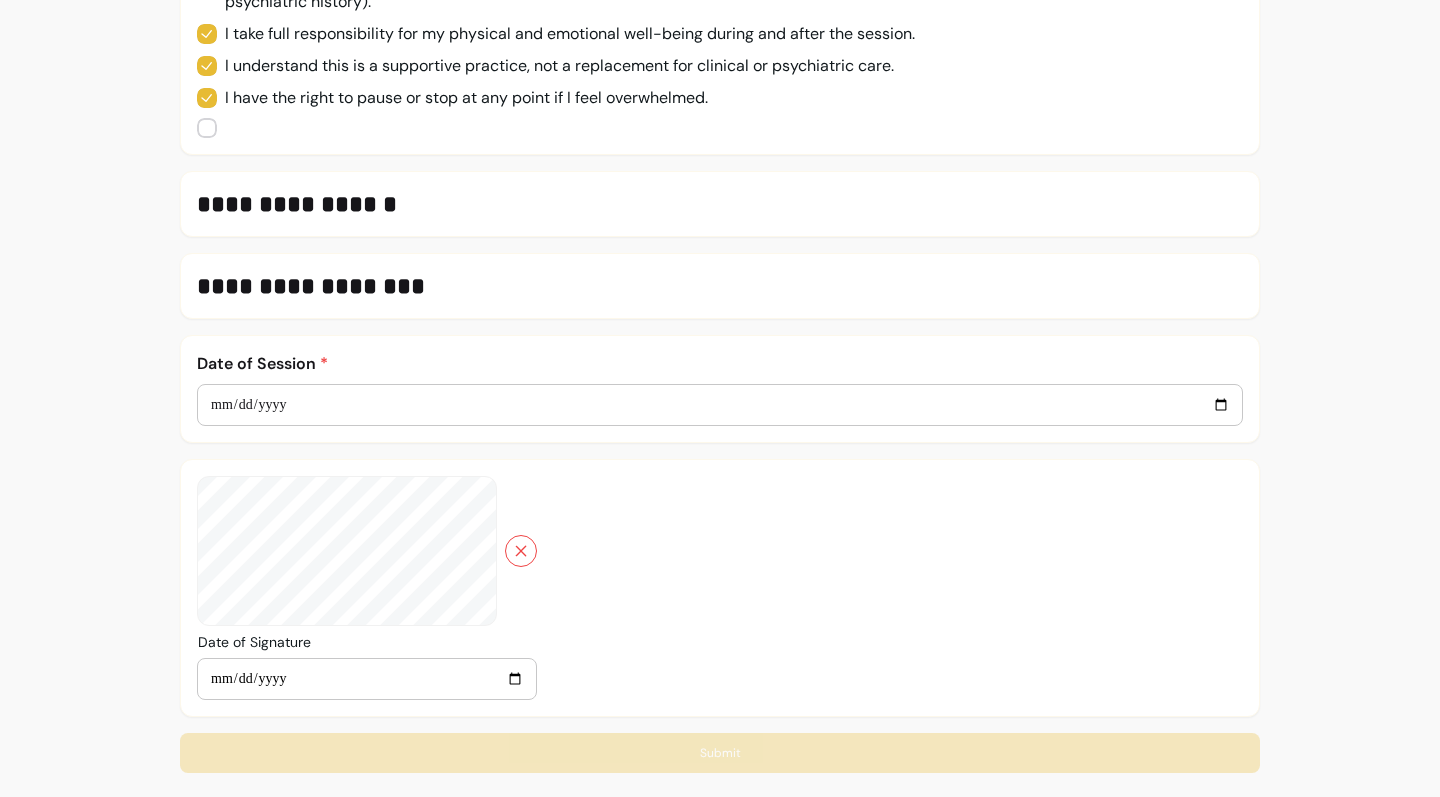 drag, startPoint x: 199, startPoint y: 544, endPoint x: 325, endPoint y: 548, distance: 126.06348 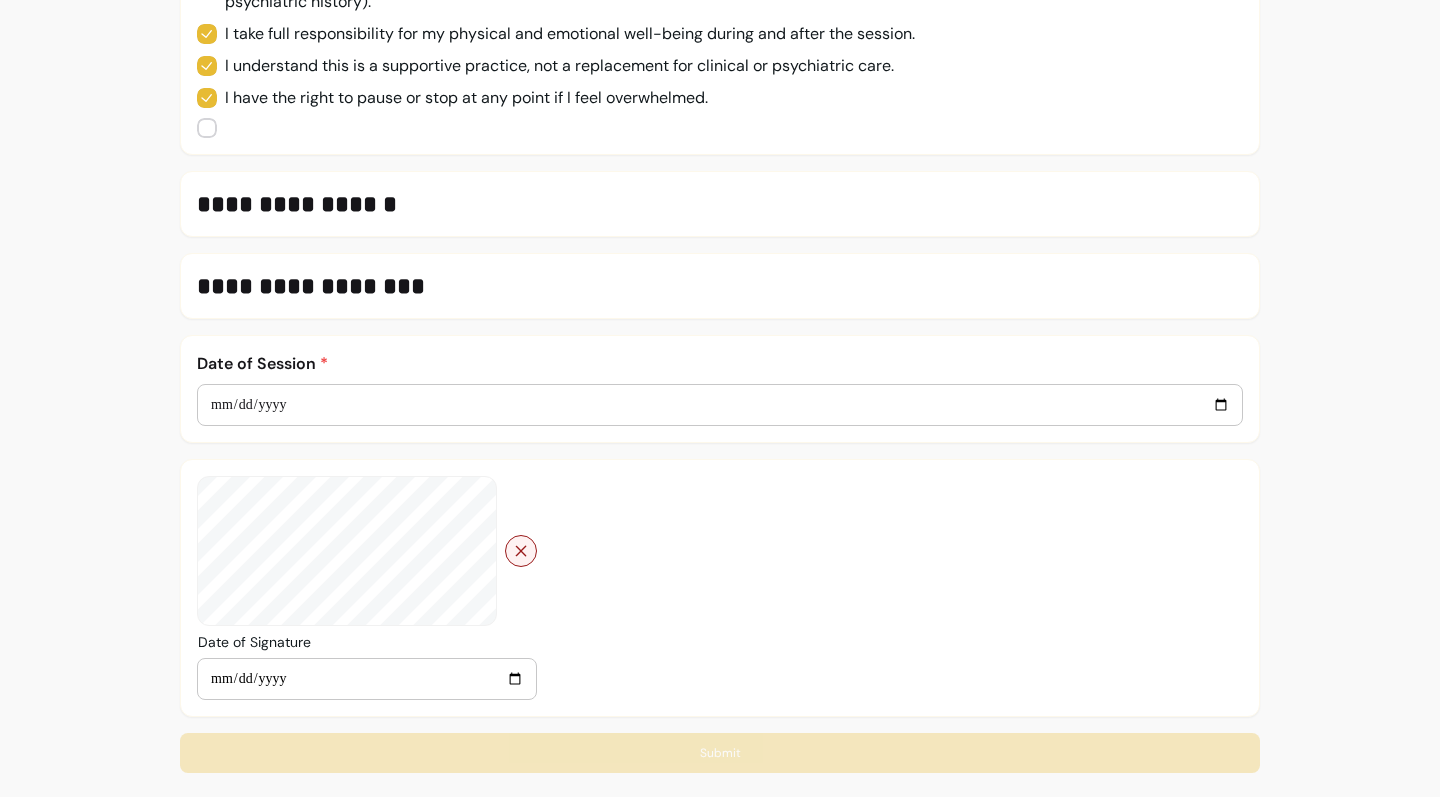click 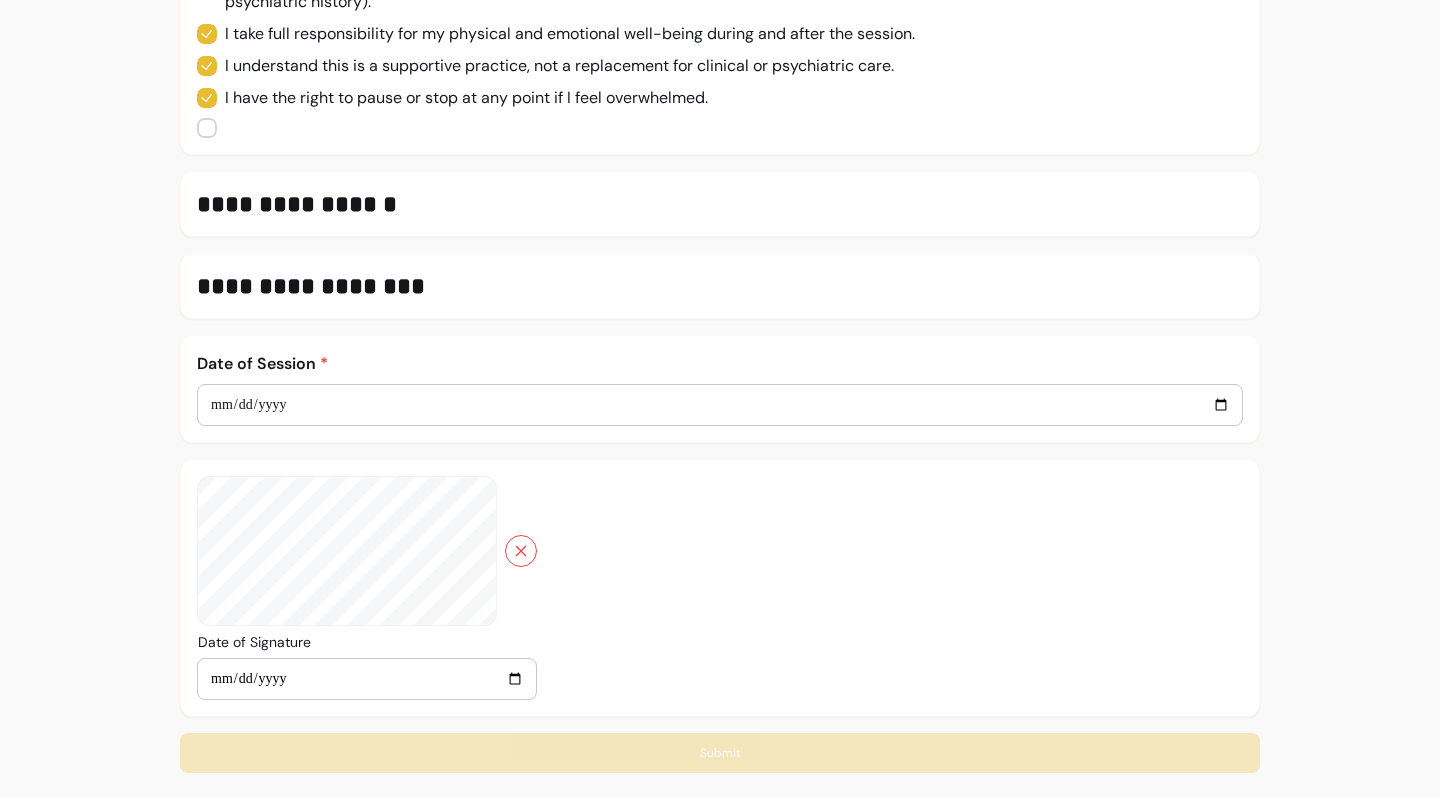 click on "**********" at bounding box center [720, -252] 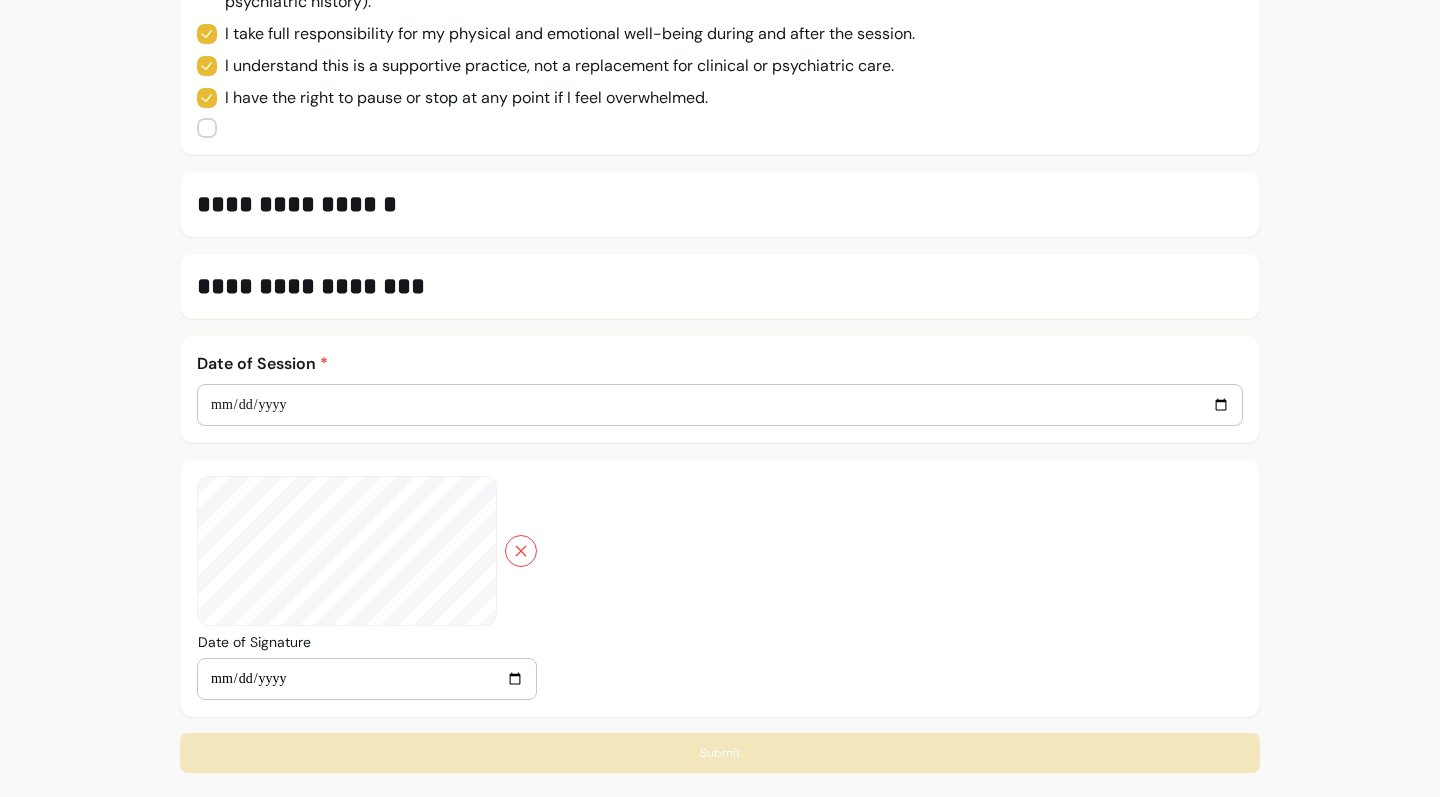 click on "**********" at bounding box center (720, -252) 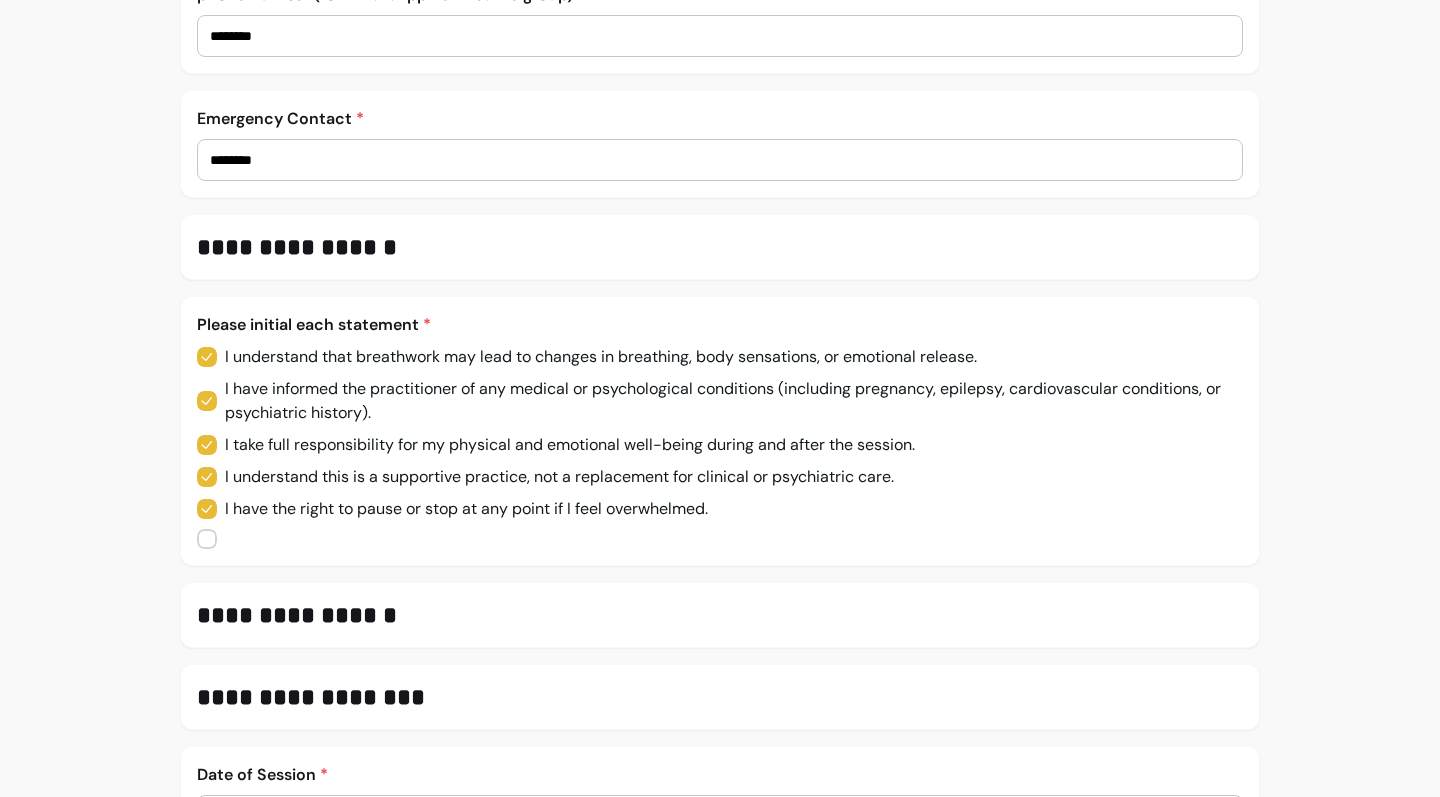 scroll, scrollTop: 885, scrollLeft: 0, axis: vertical 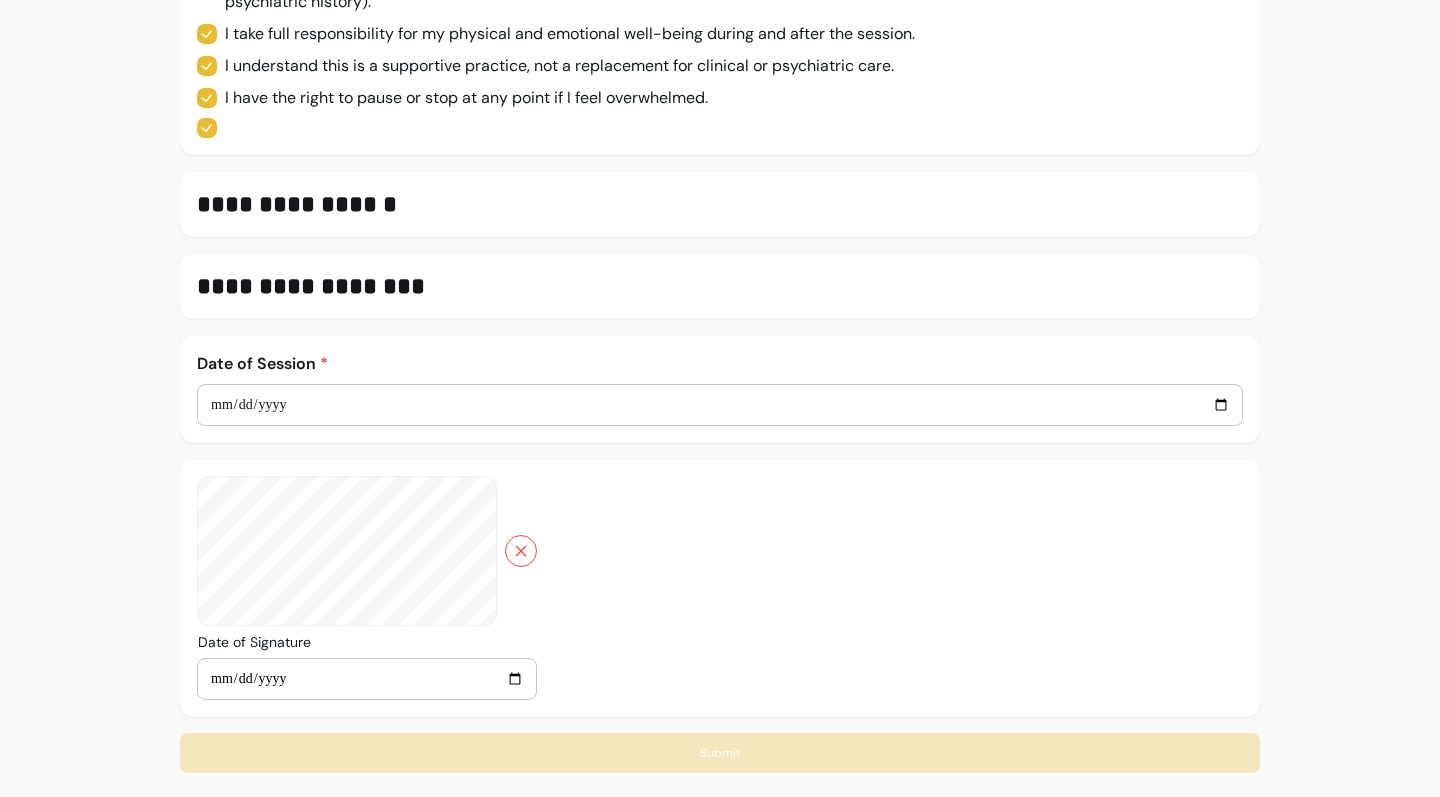 click on "**********" at bounding box center (720, -252) 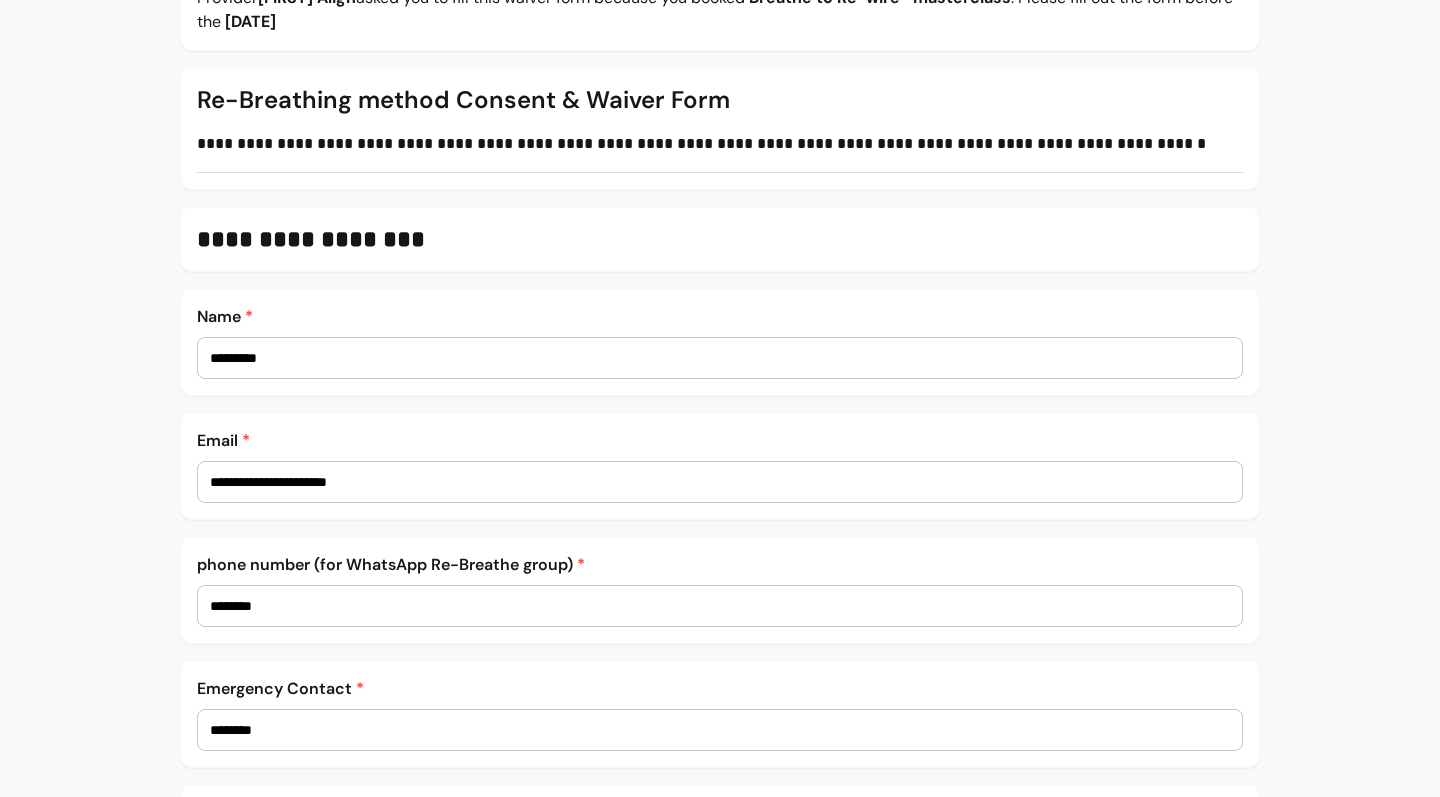 scroll, scrollTop: 0, scrollLeft: 0, axis: both 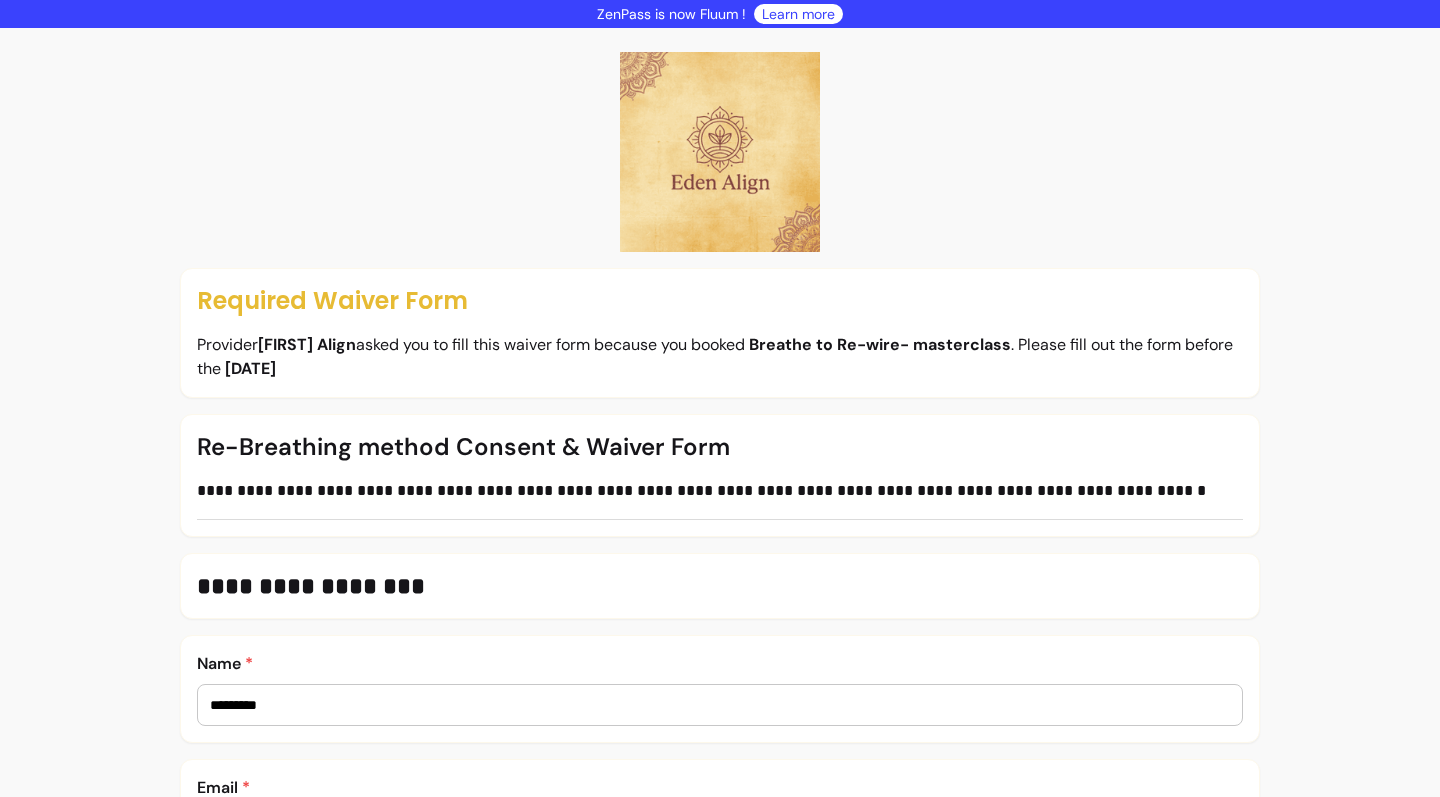 click on "Learn more" at bounding box center [798, 14] 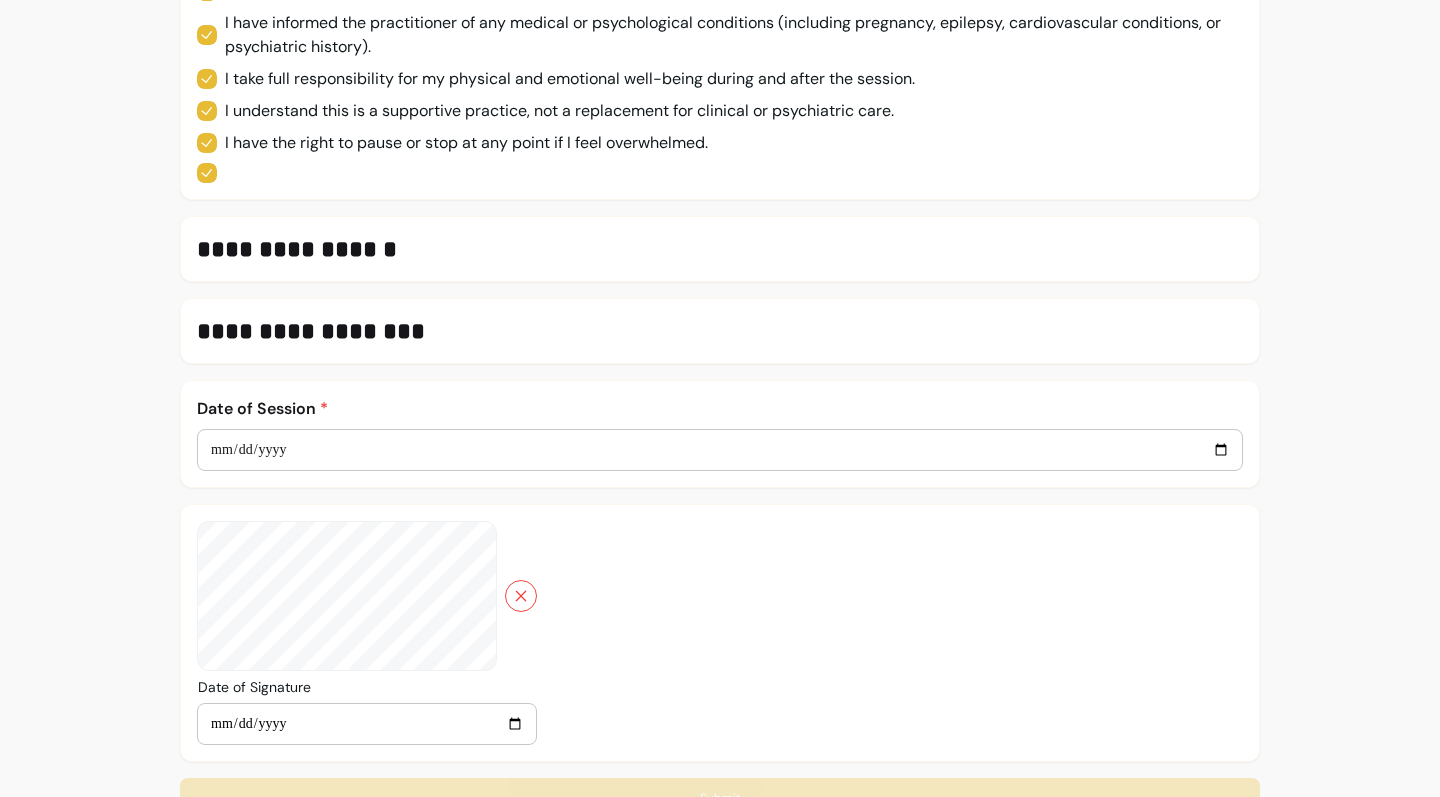 scroll, scrollTop: 1328, scrollLeft: 0, axis: vertical 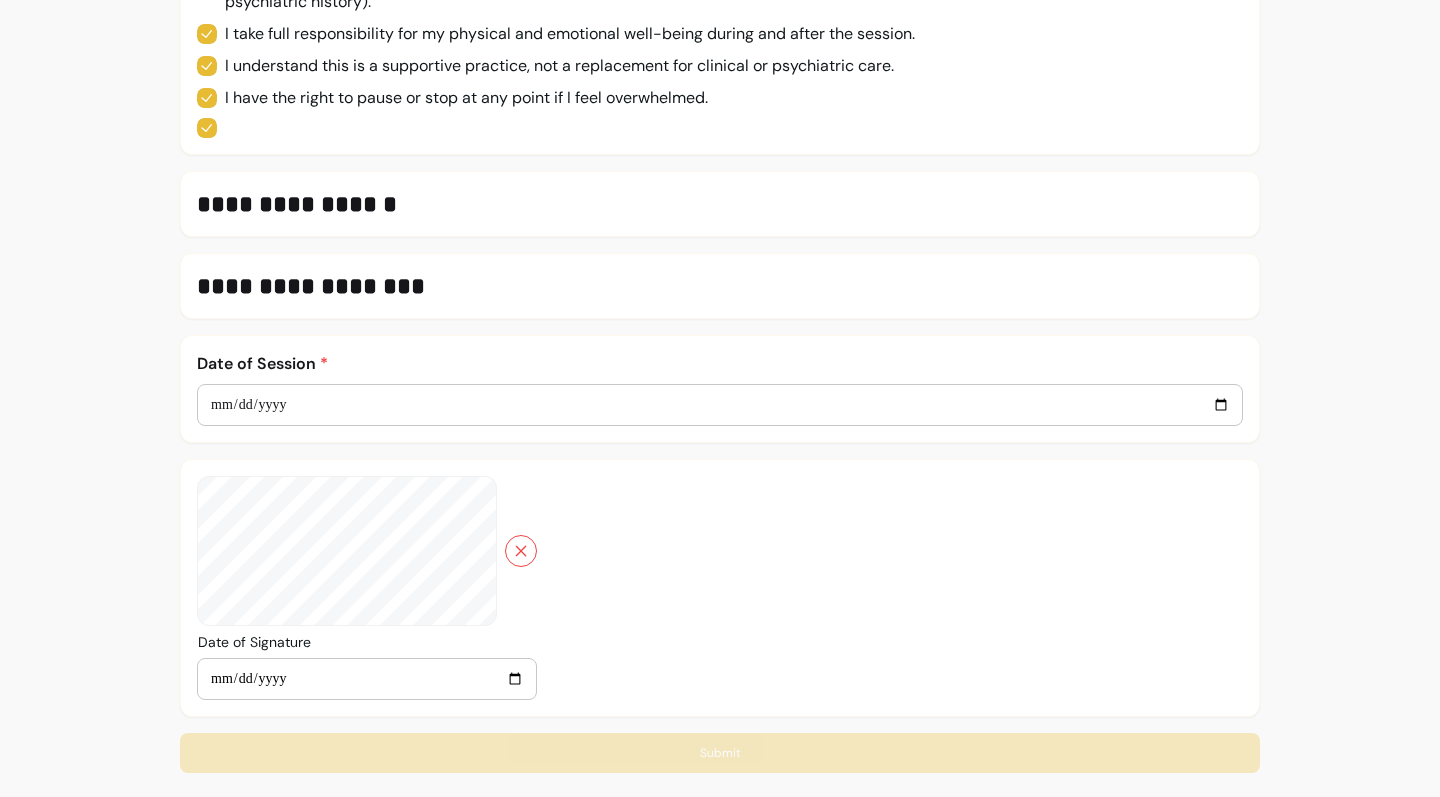 drag, startPoint x: 763, startPoint y: 760, endPoint x: 742, endPoint y: 753, distance: 22.135944 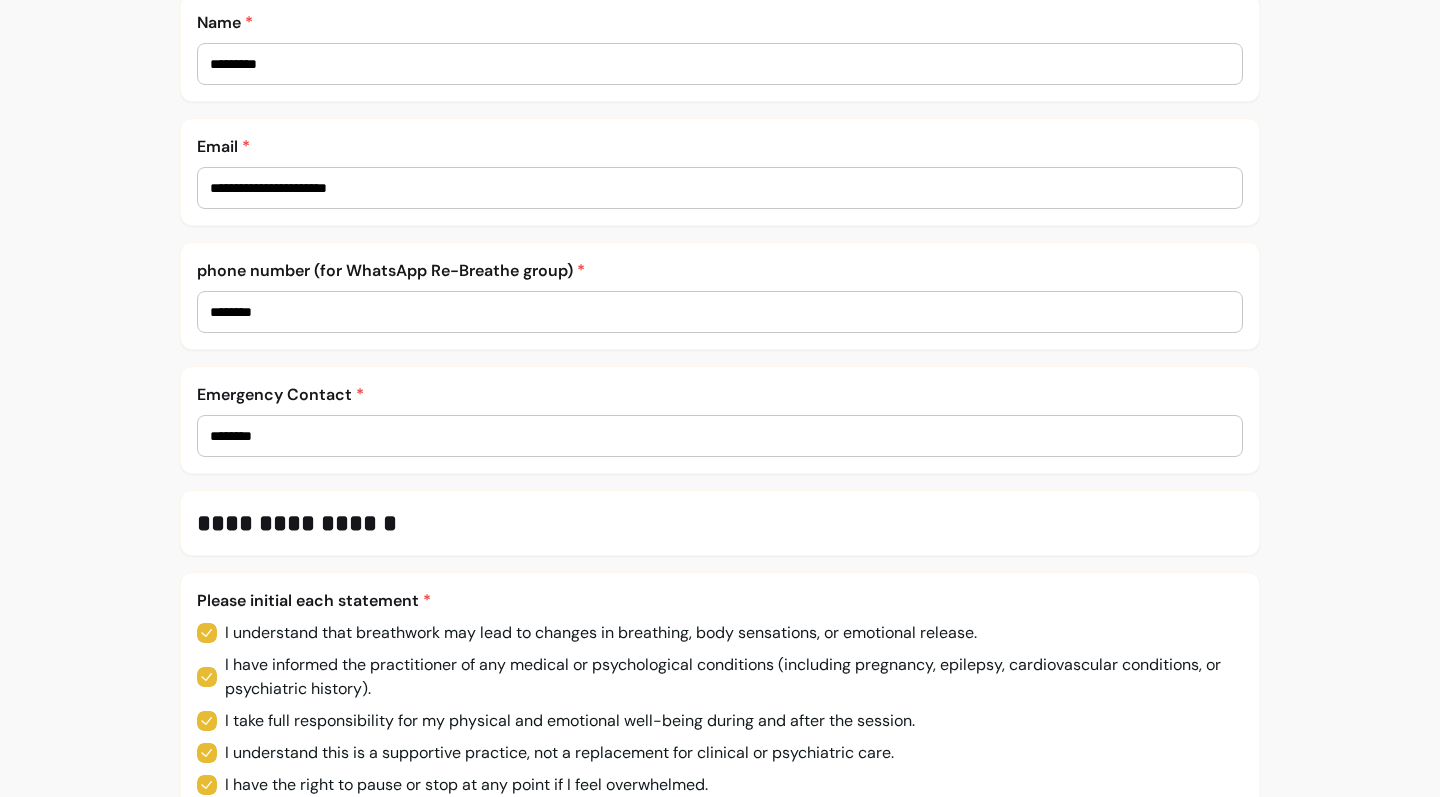 click on "********" at bounding box center (720, 436) 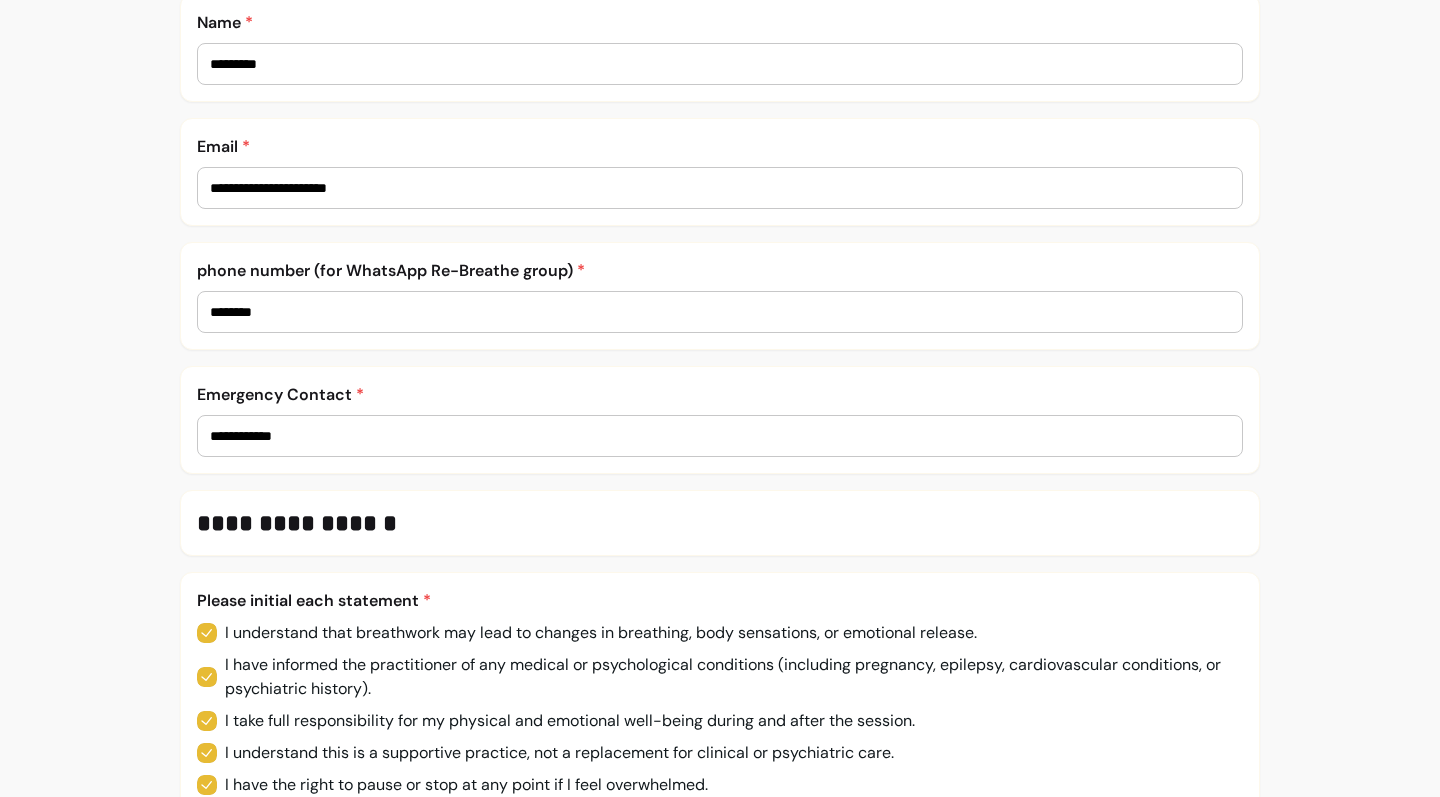 type on "**********" 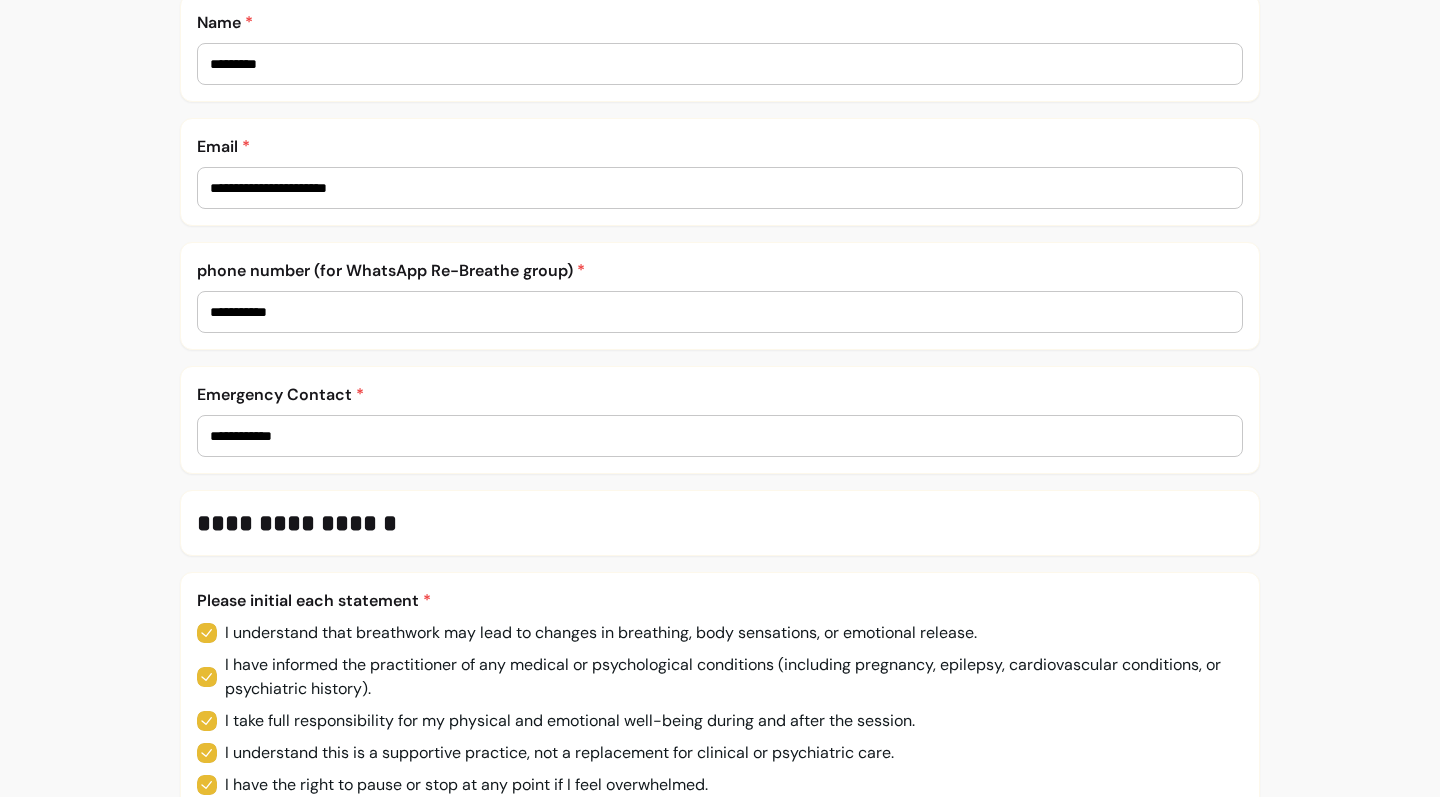type on "**********" 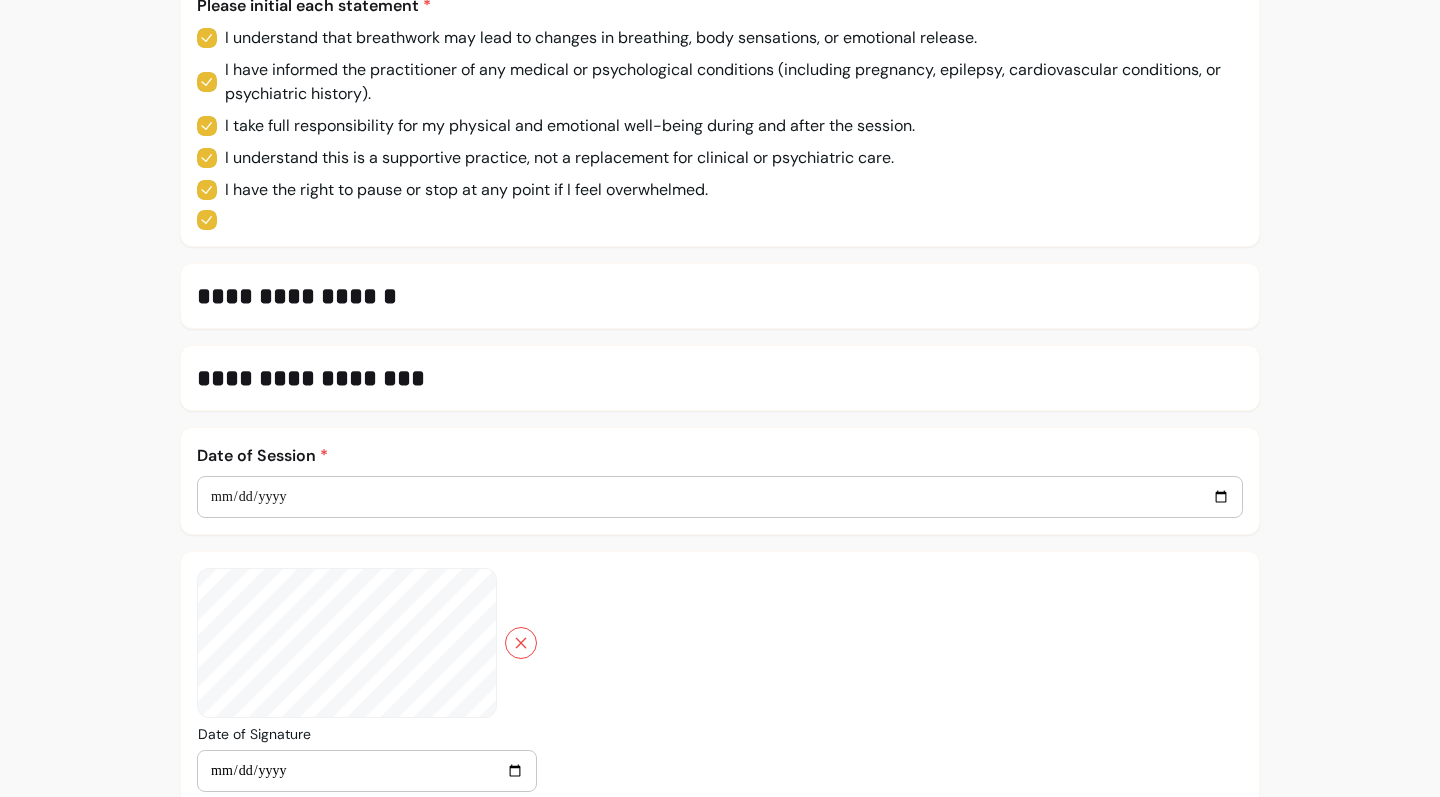 scroll, scrollTop: 1328, scrollLeft: 0, axis: vertical 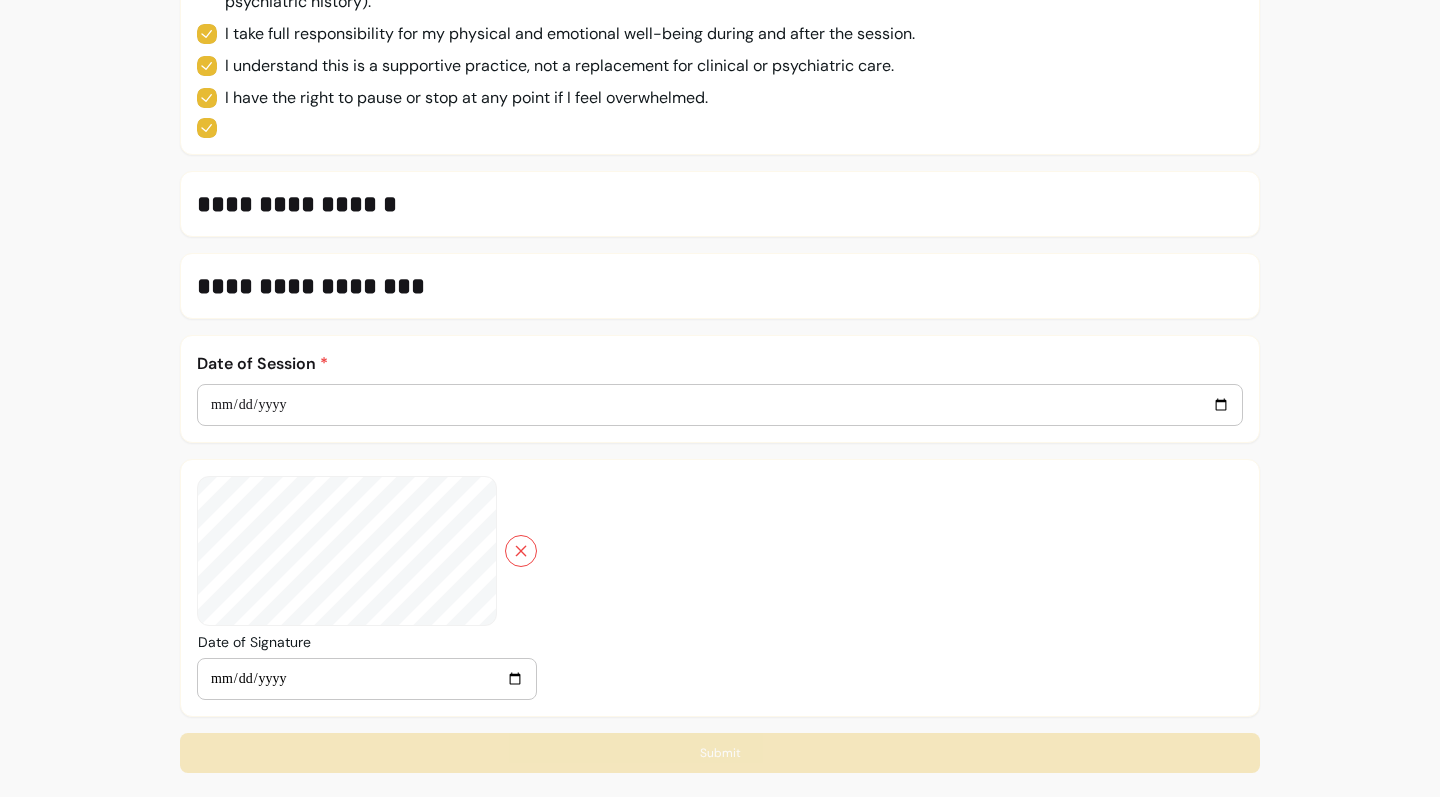 type on "**********" 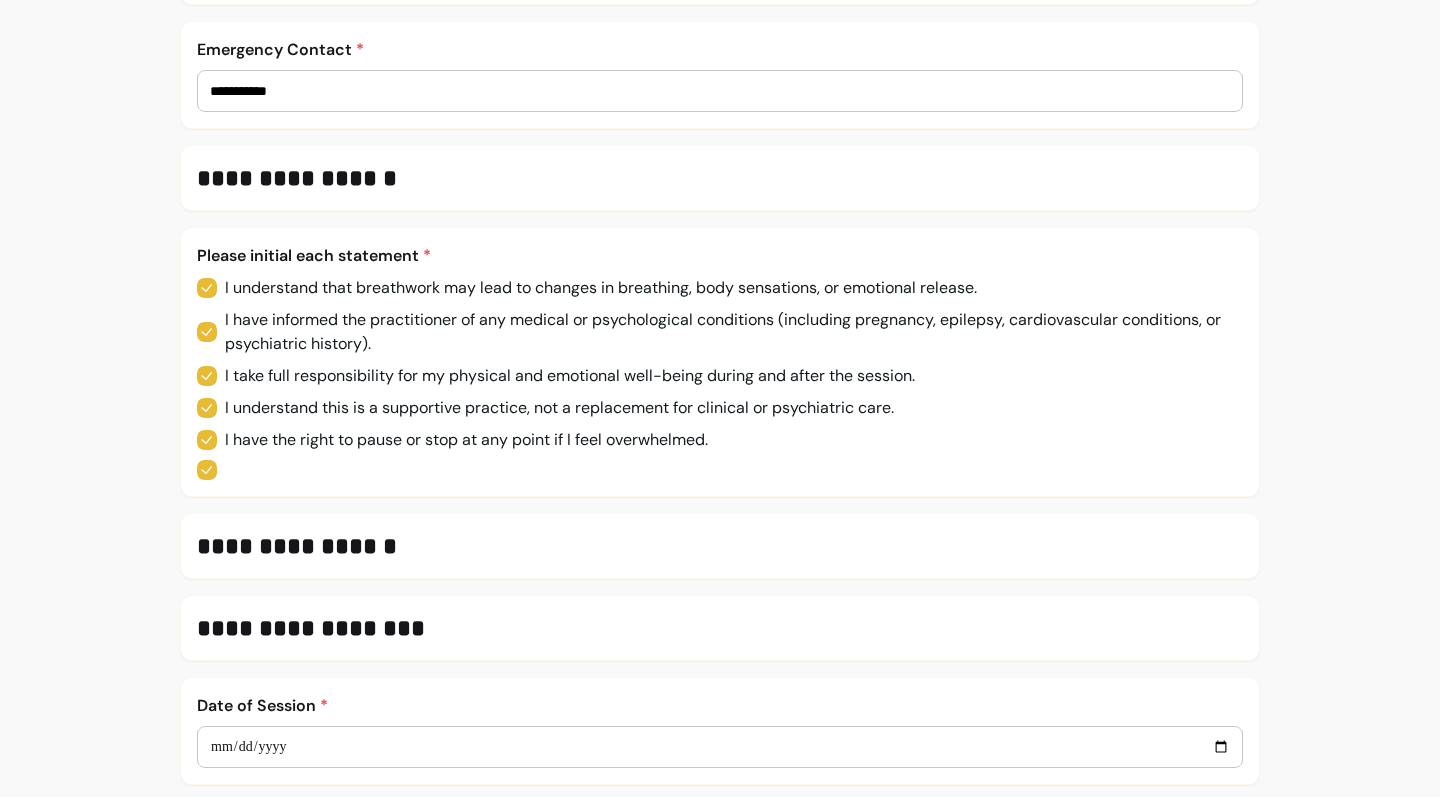 scroll, scrollTop: 1328, scrollLeft: 0, axis: vertical 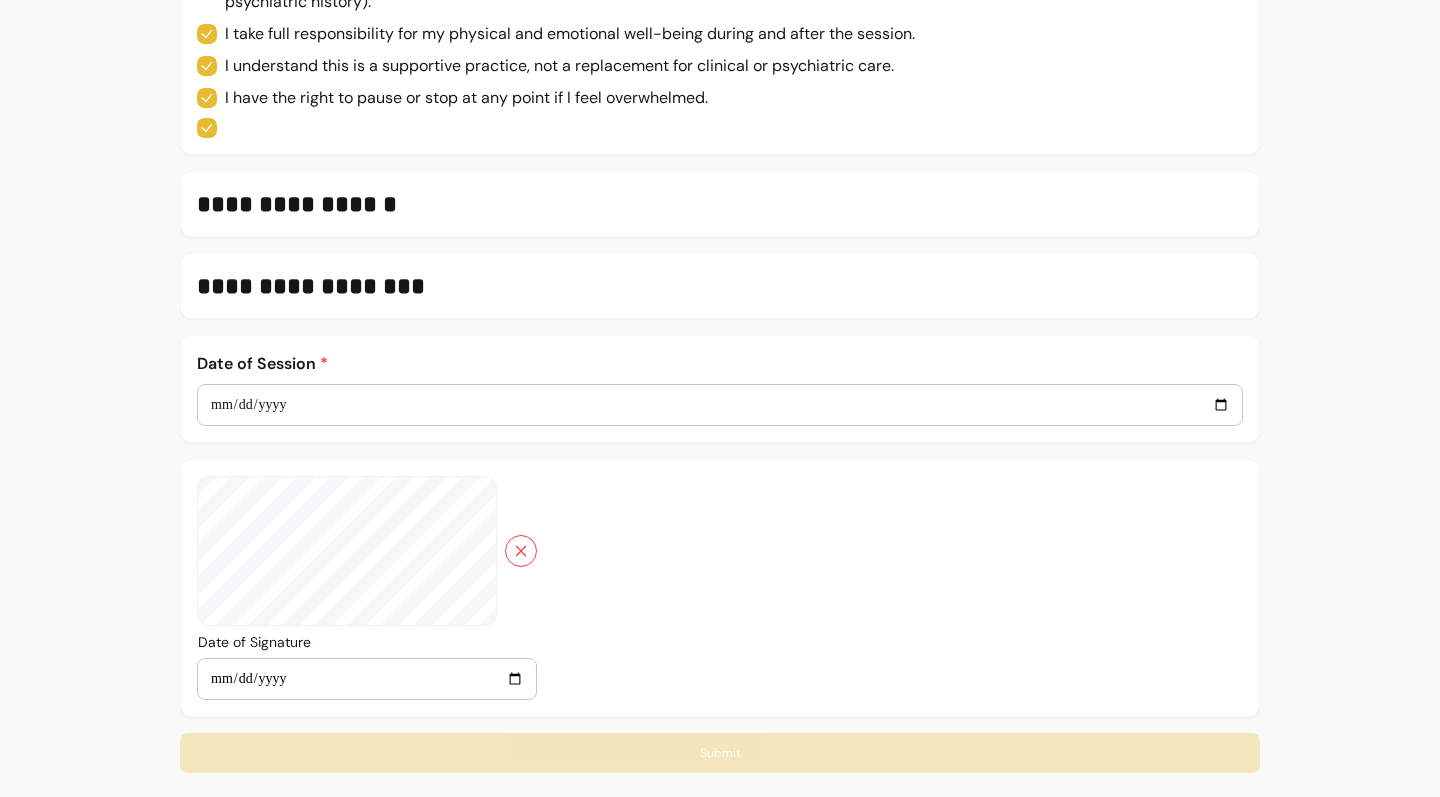 click on "**********" at bounding box center (720, -252) 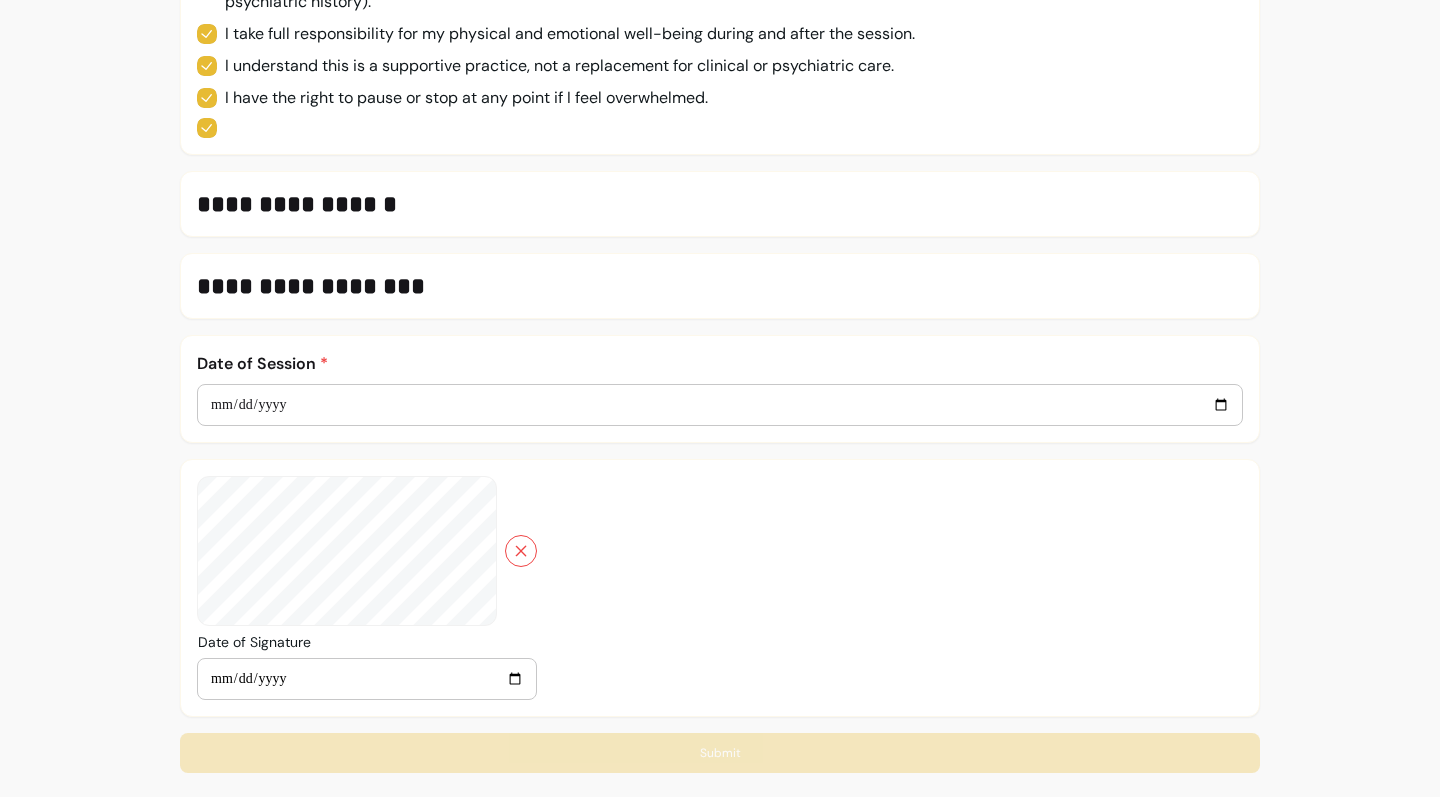 click on "**********" at bounding box center (720, -252) 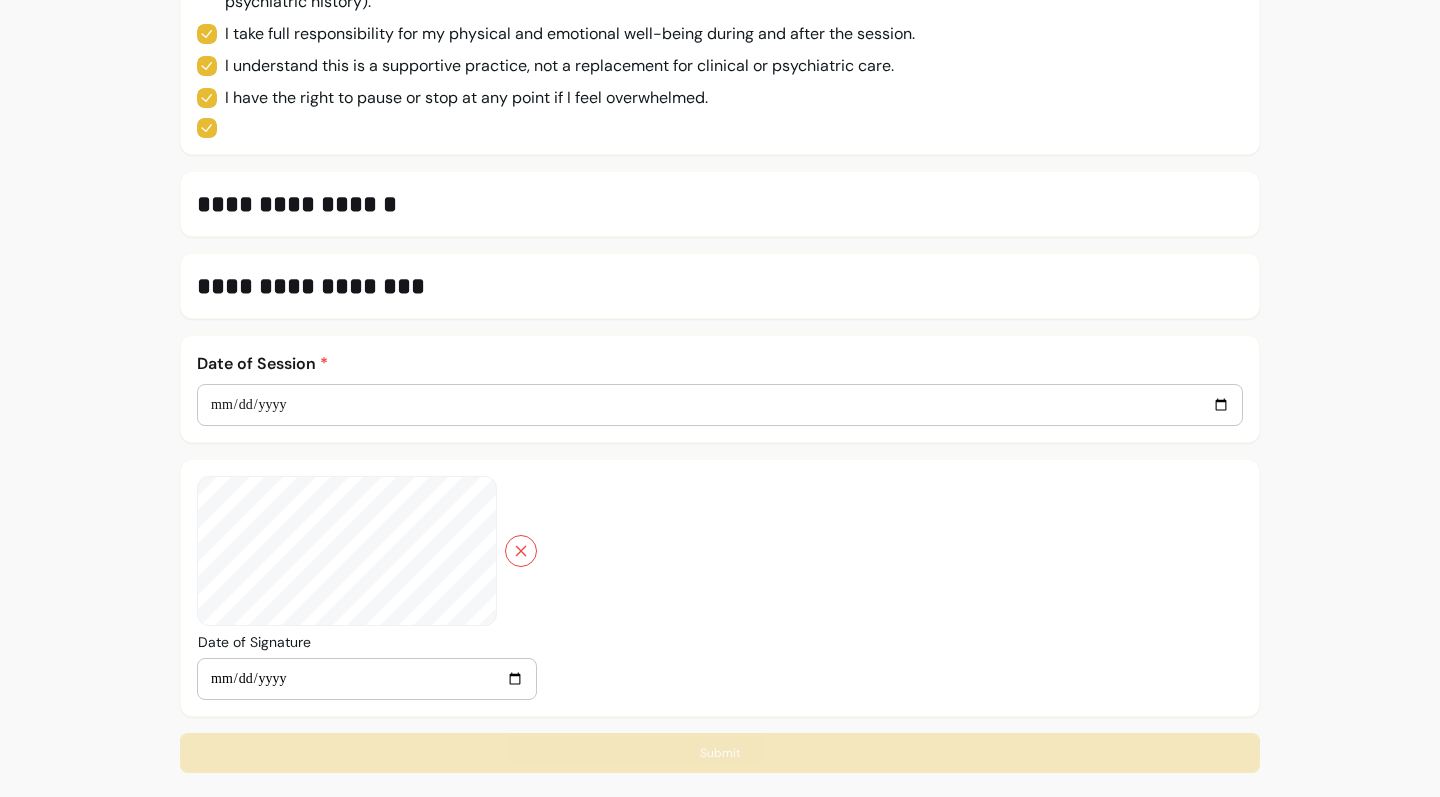 click on "**********" at bounding box center [720, -252] 